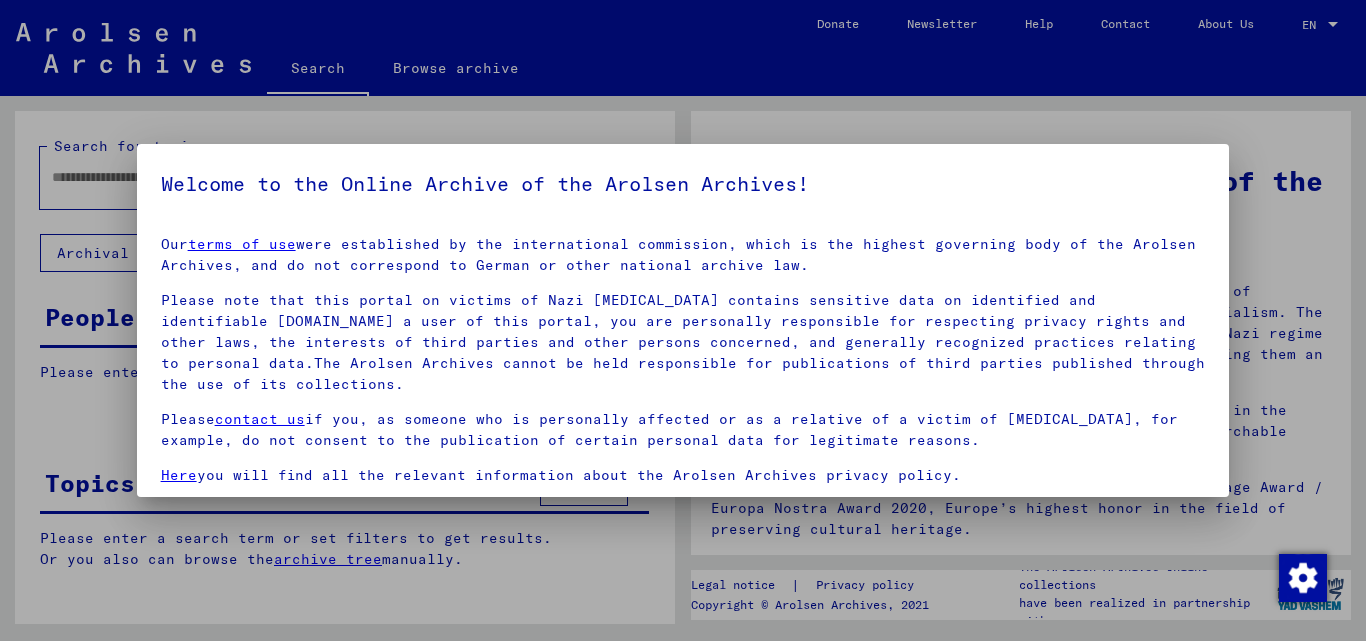 scroll, scrollTop: 0, scrollLeft: 0, axis: both 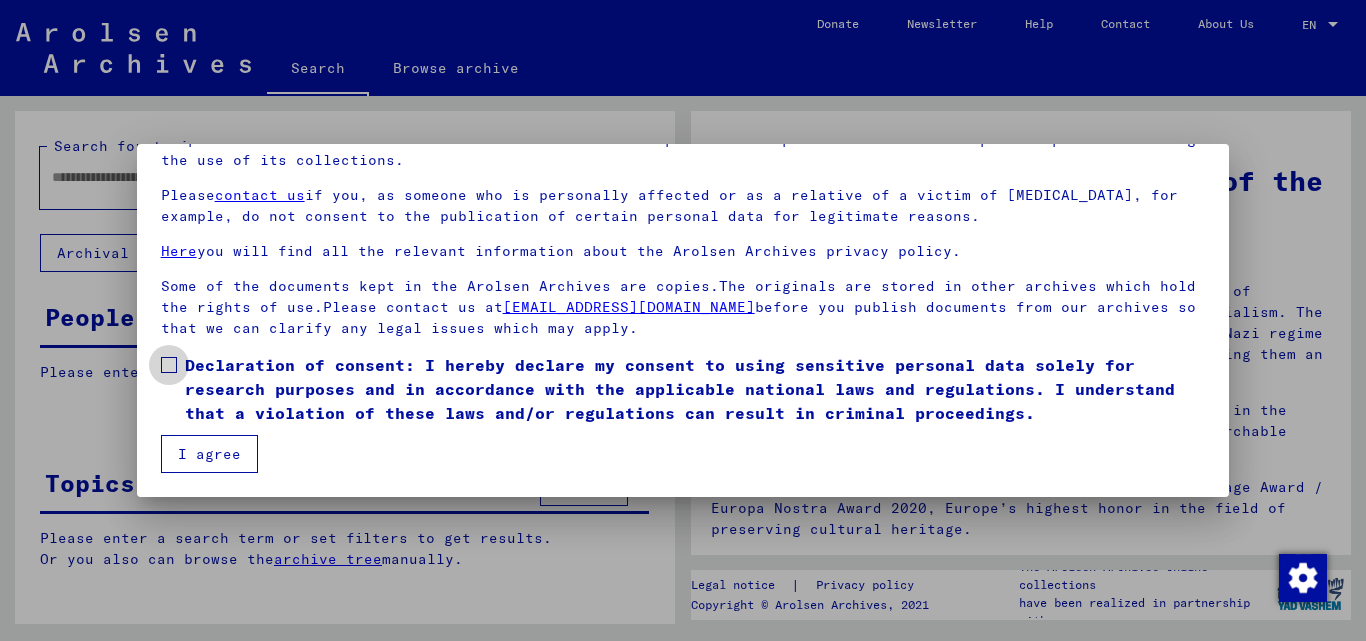 click at bounding box center [169, 365] 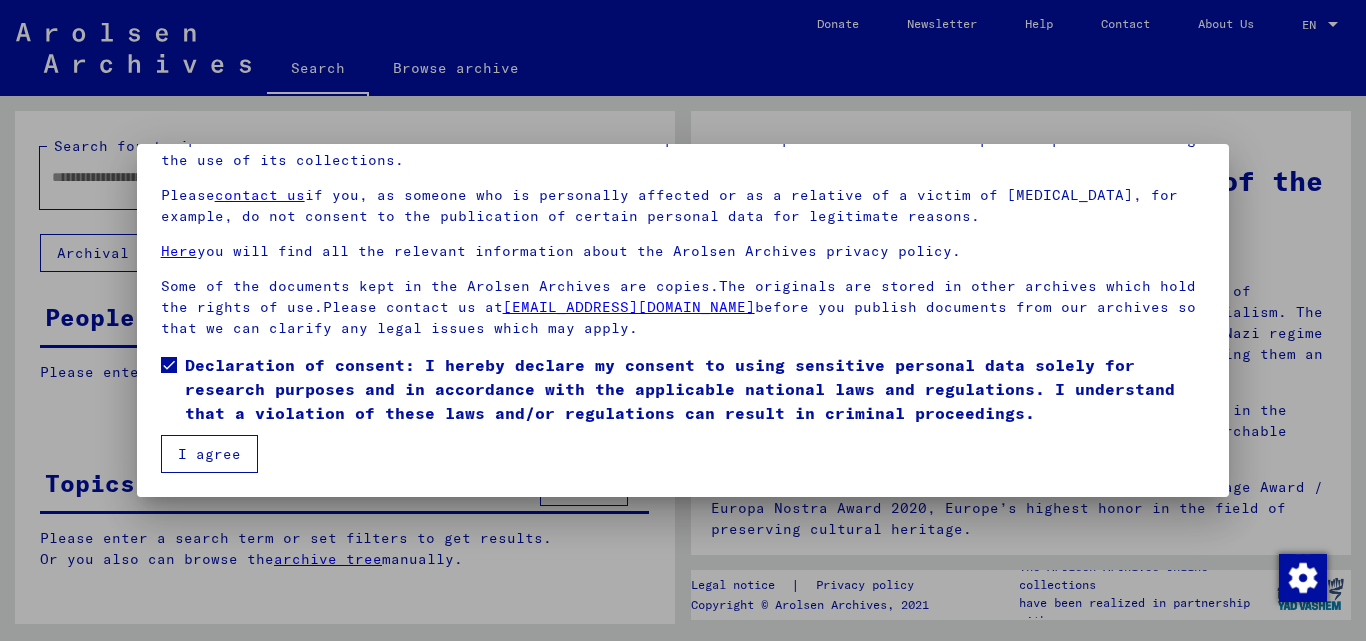 click on "I agree" at bounding box center (209, 454) 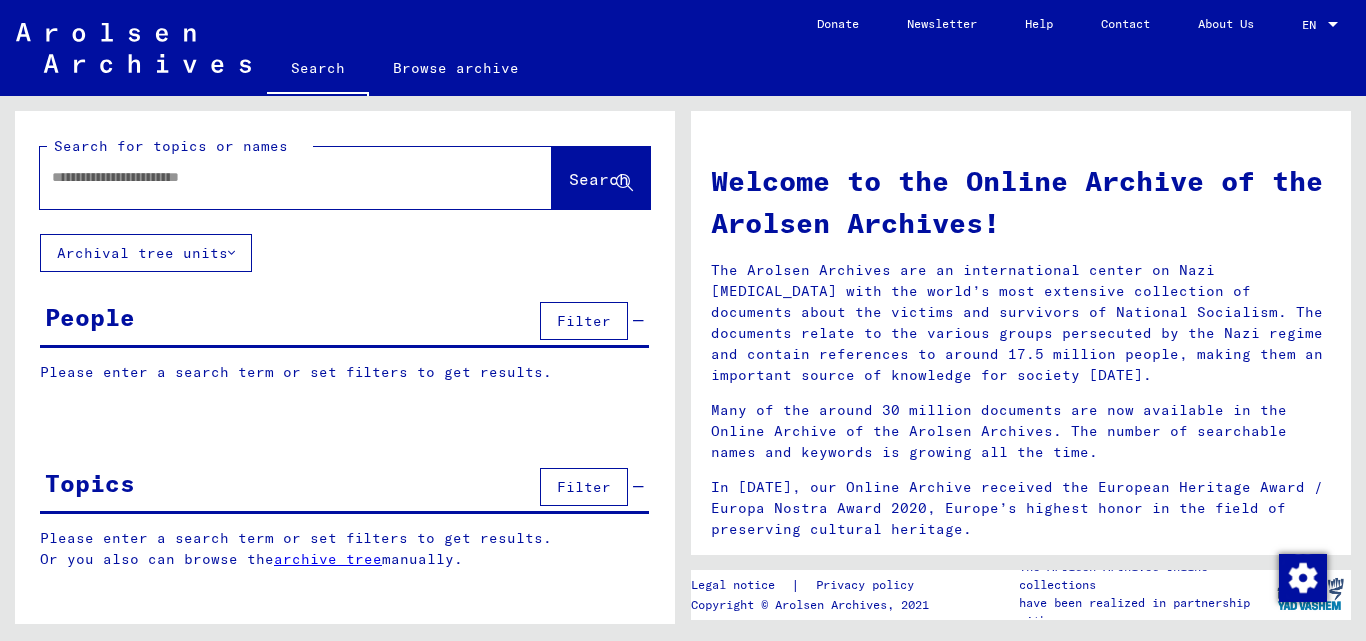 click at bounding box center [272, 177] 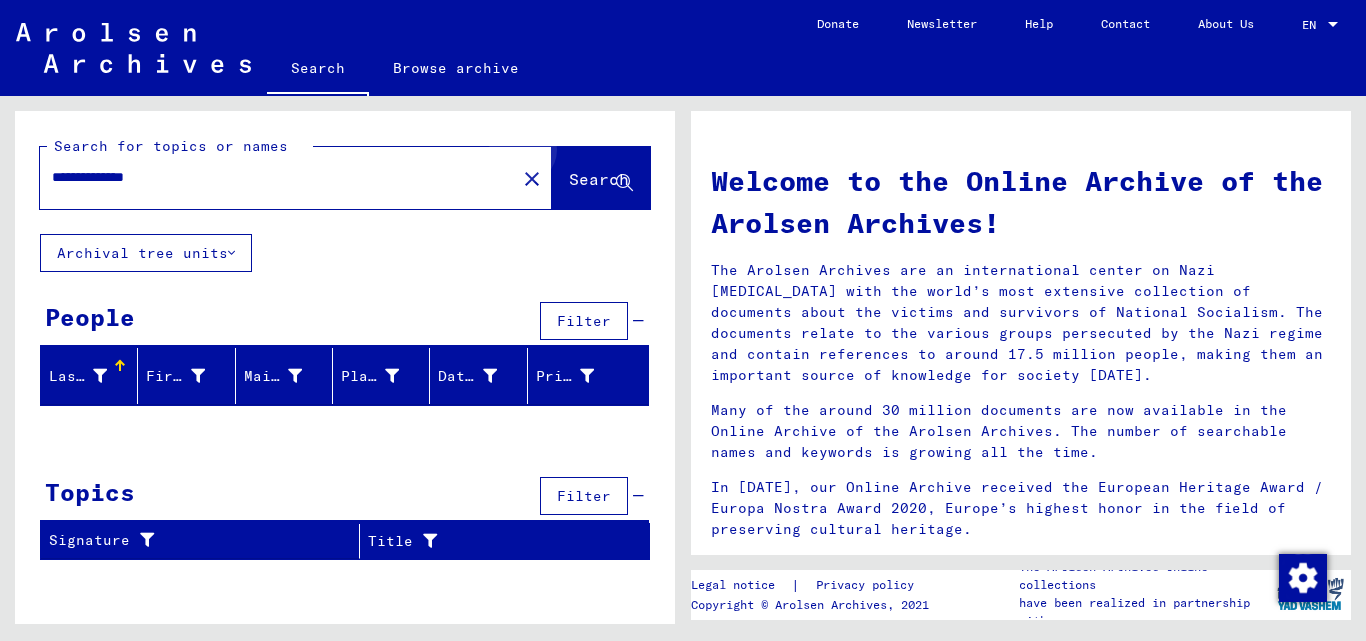 click on "Search" 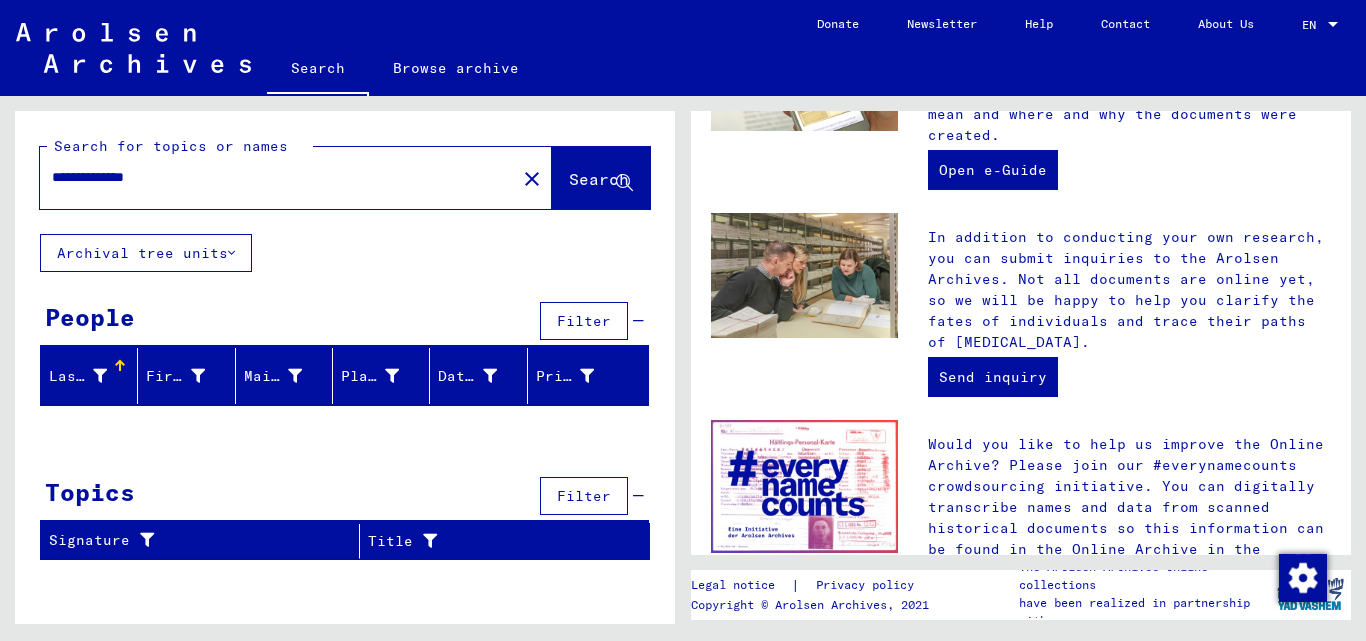 scroll, scrollTop: 856, scrollLeft: 0, axis: vertical 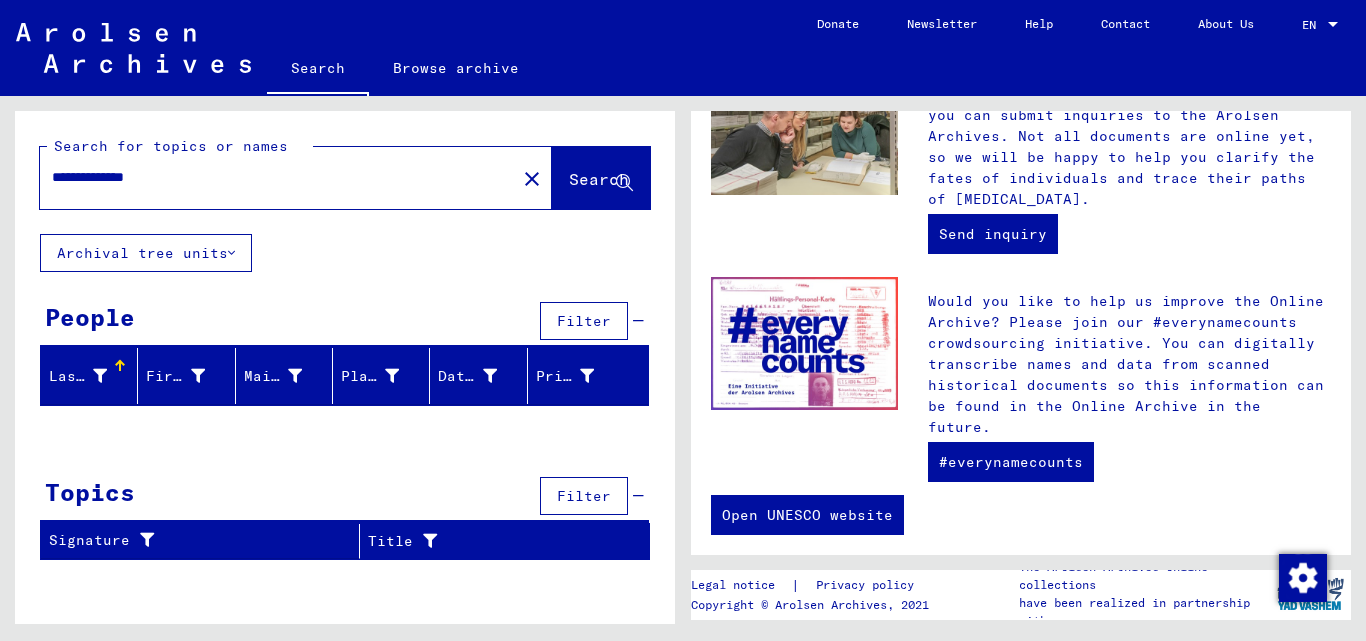 drag, startPoint x: 173, startPoint y: 167, endPoint x: 168, endPoint y: 184, distance: 17.720045 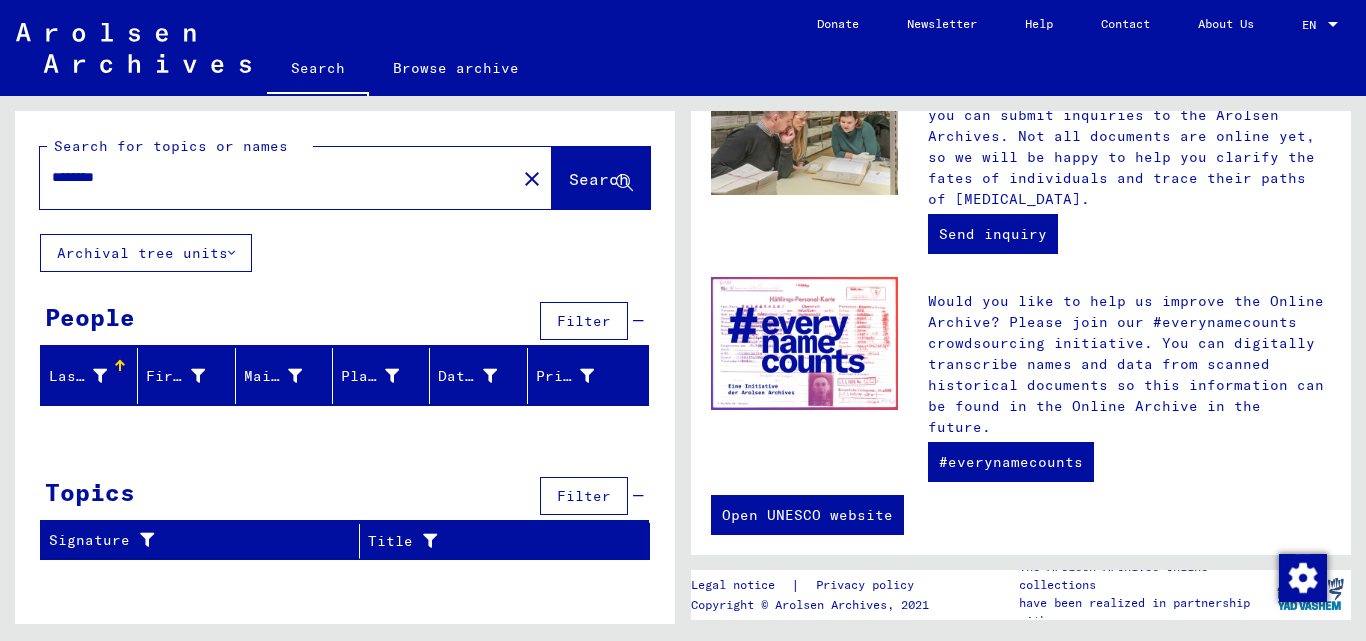 click on "*******" at bounding box center (272, 177) 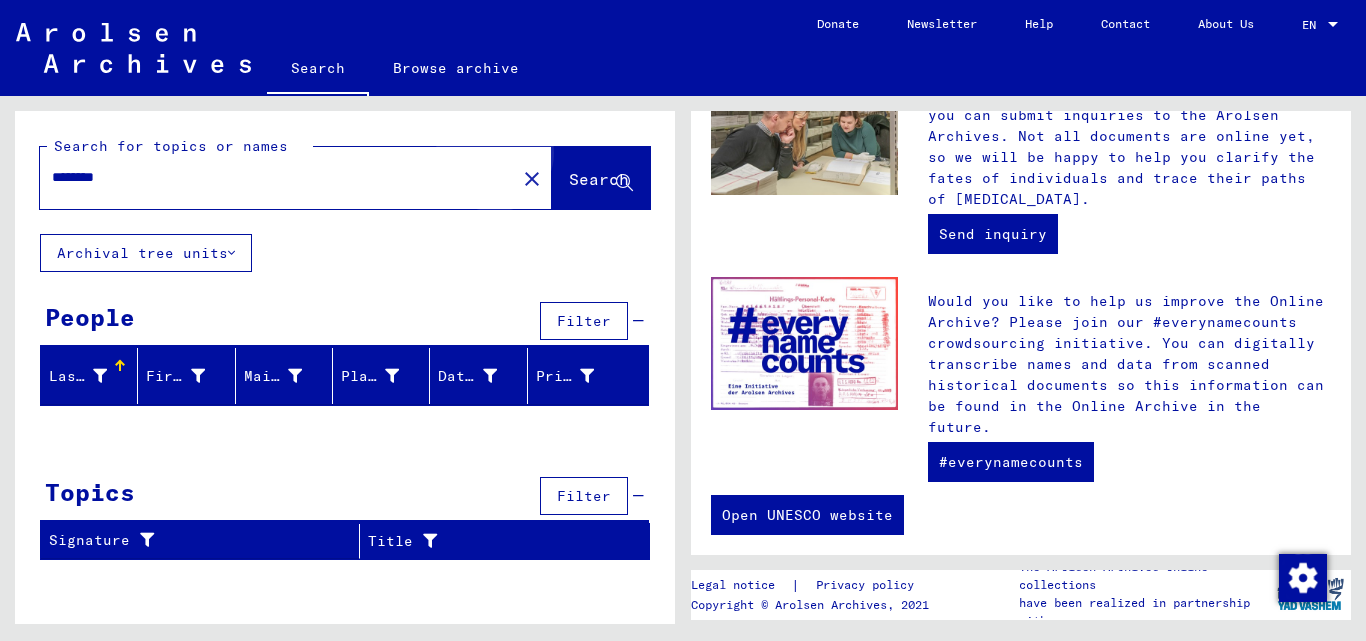 click on "Search" 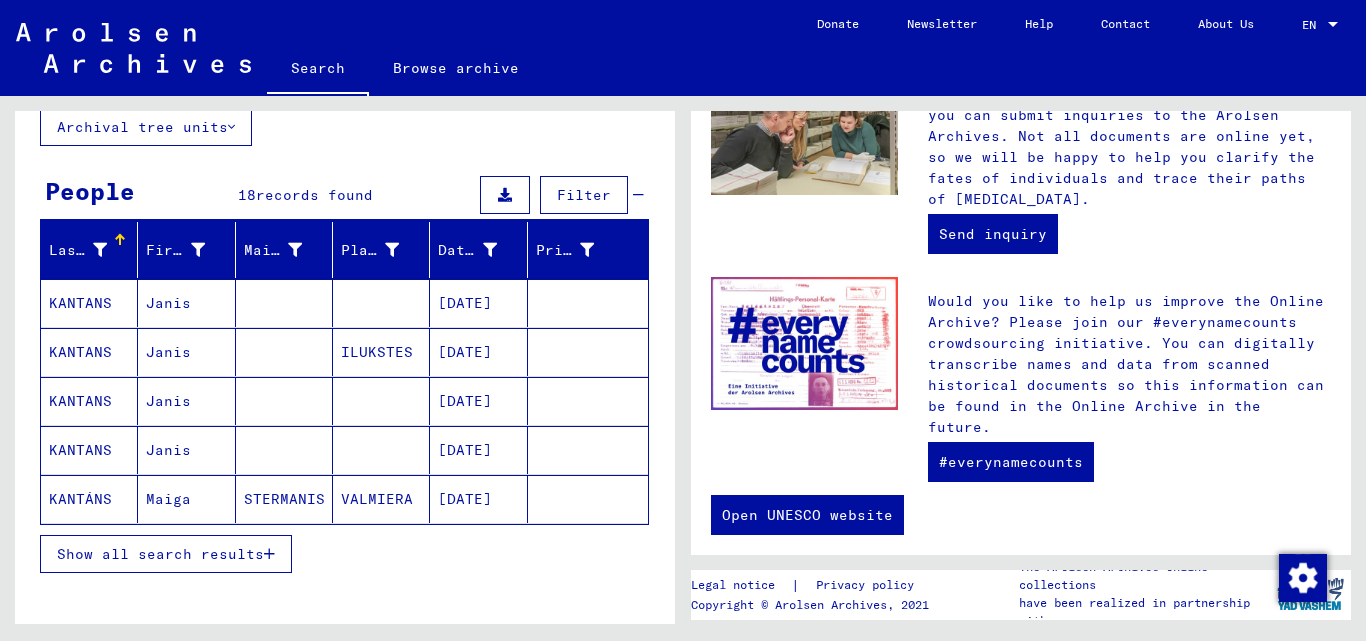 scroll, scrollTop: 108, scrollLeft: 0, axis: vertical 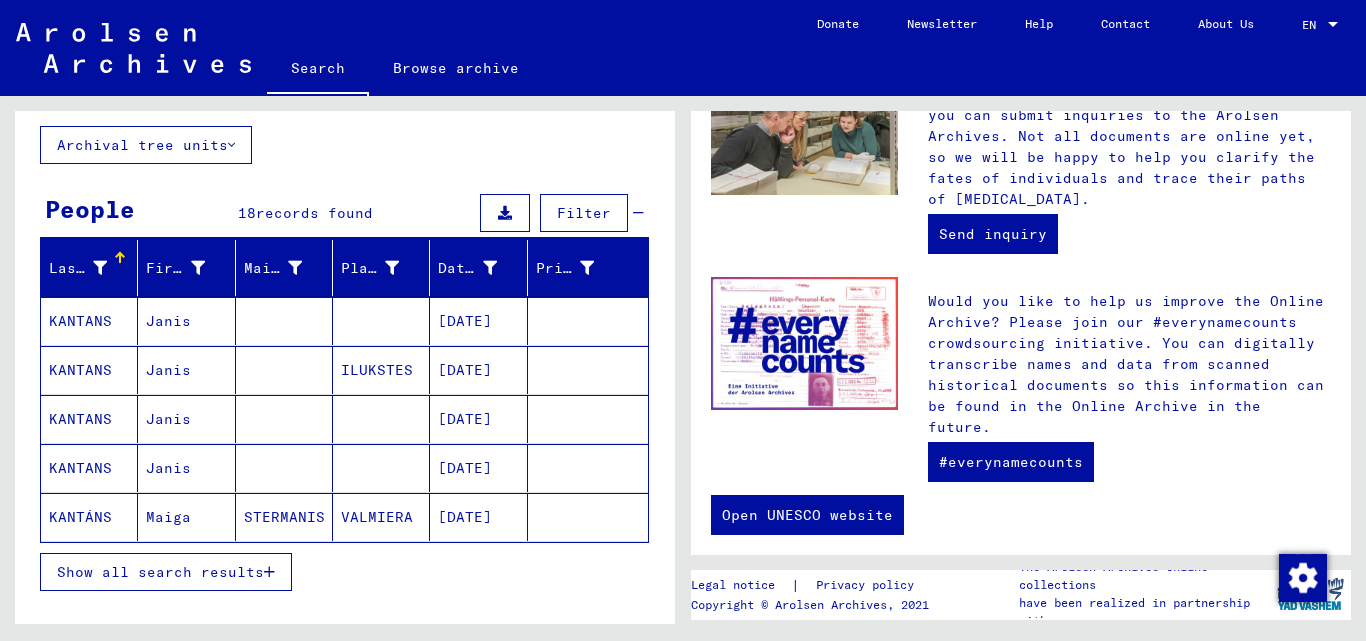 click on "KANTANS" at bounding box center [89, 370] 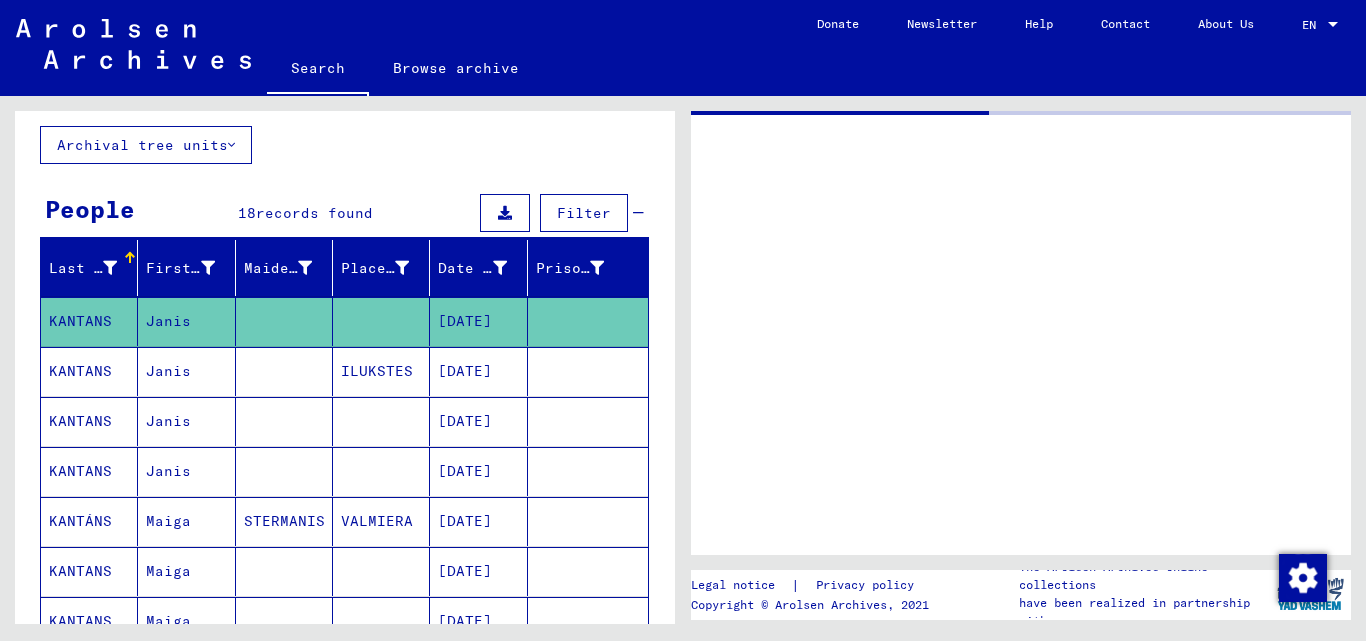 click on "KANTANS" 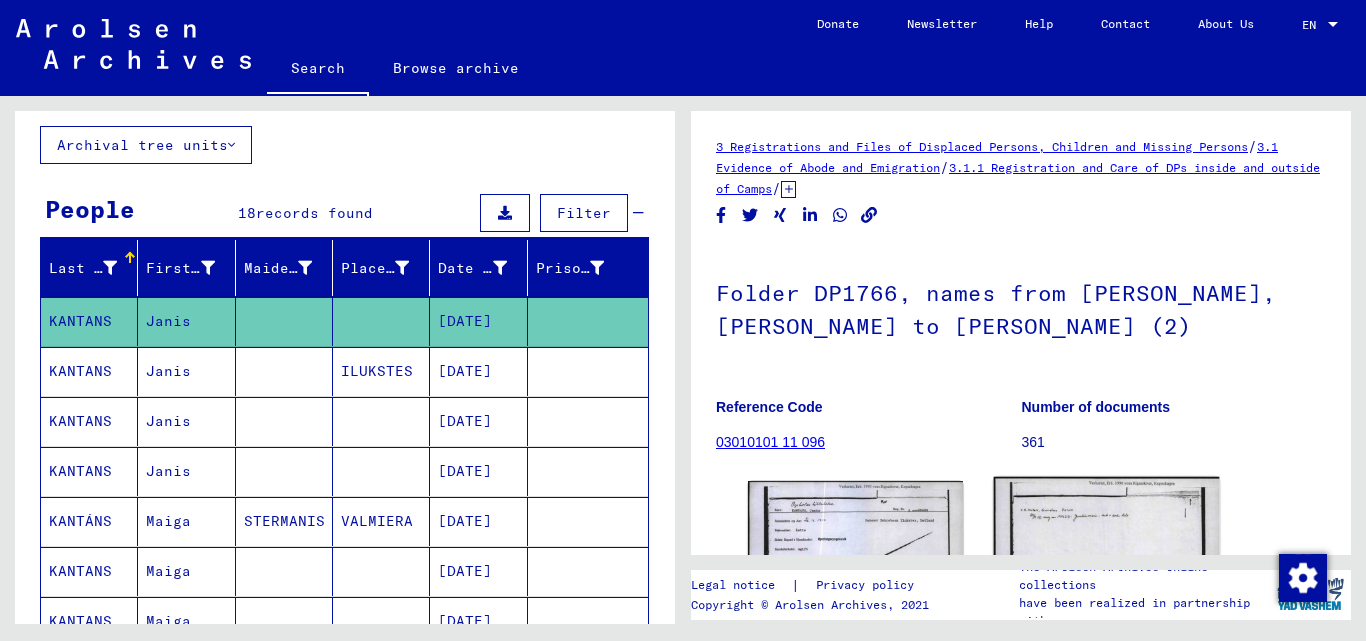 scroll, scrollTop: 254, scrollLeft: 0, axis: vertical 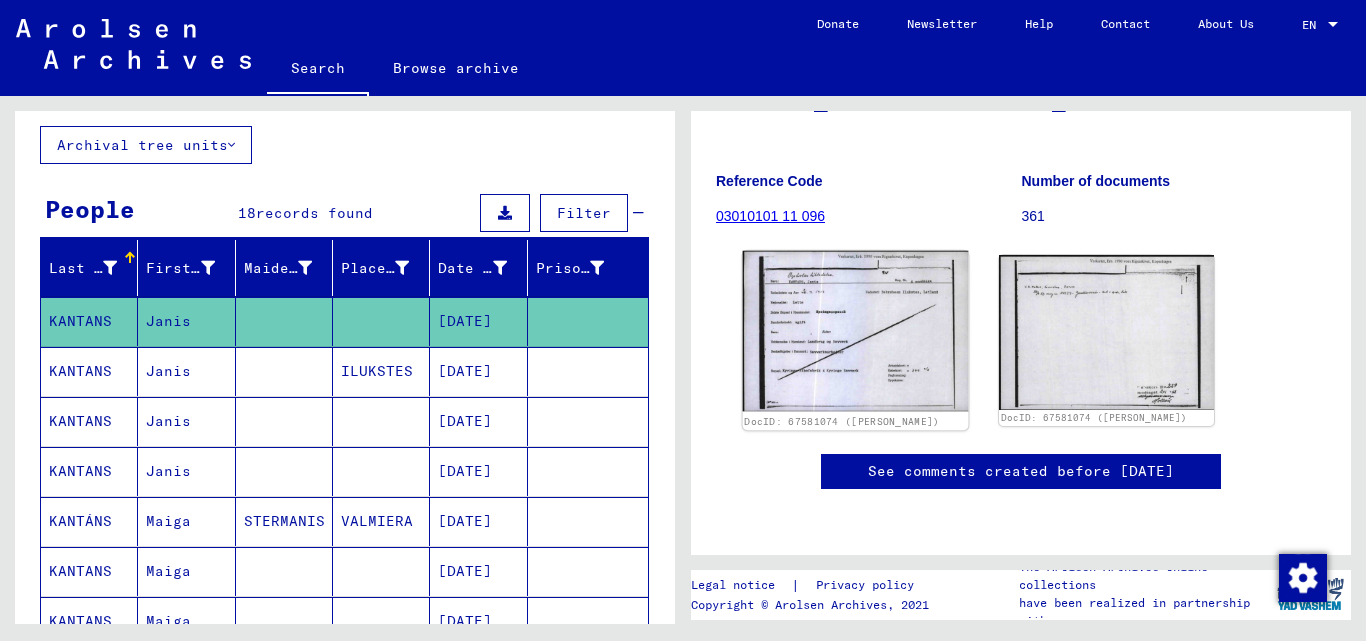 click 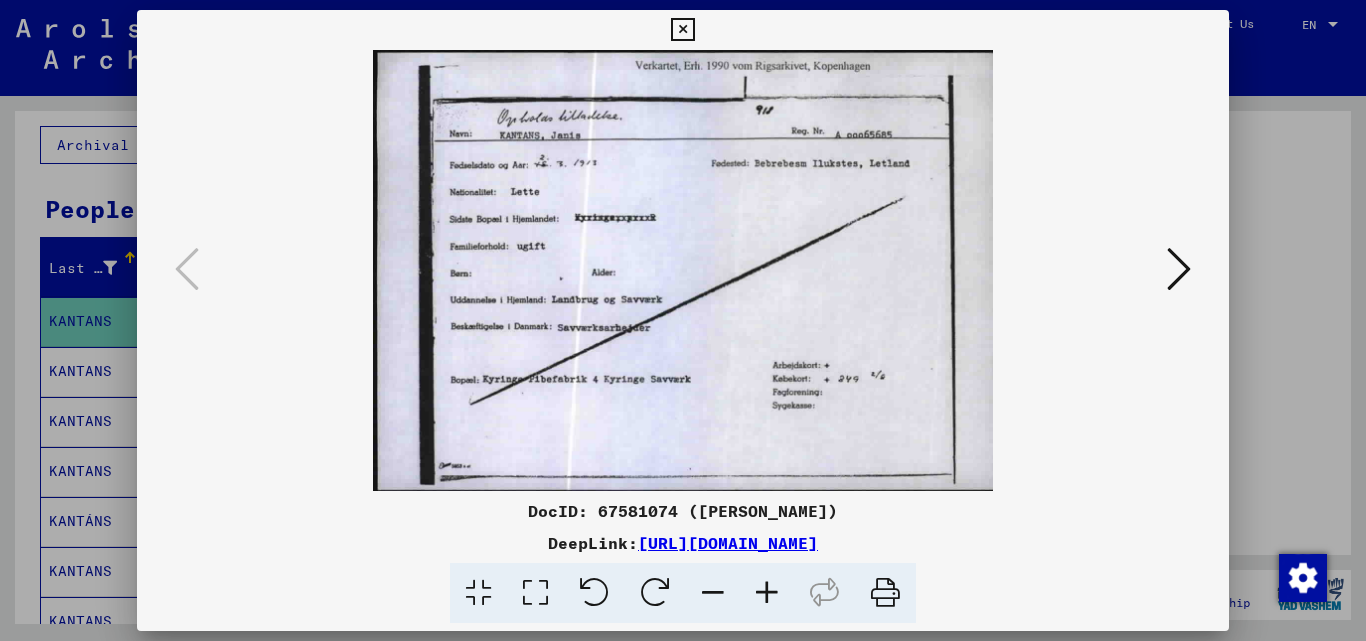 click at bounding box center [1179, 269] 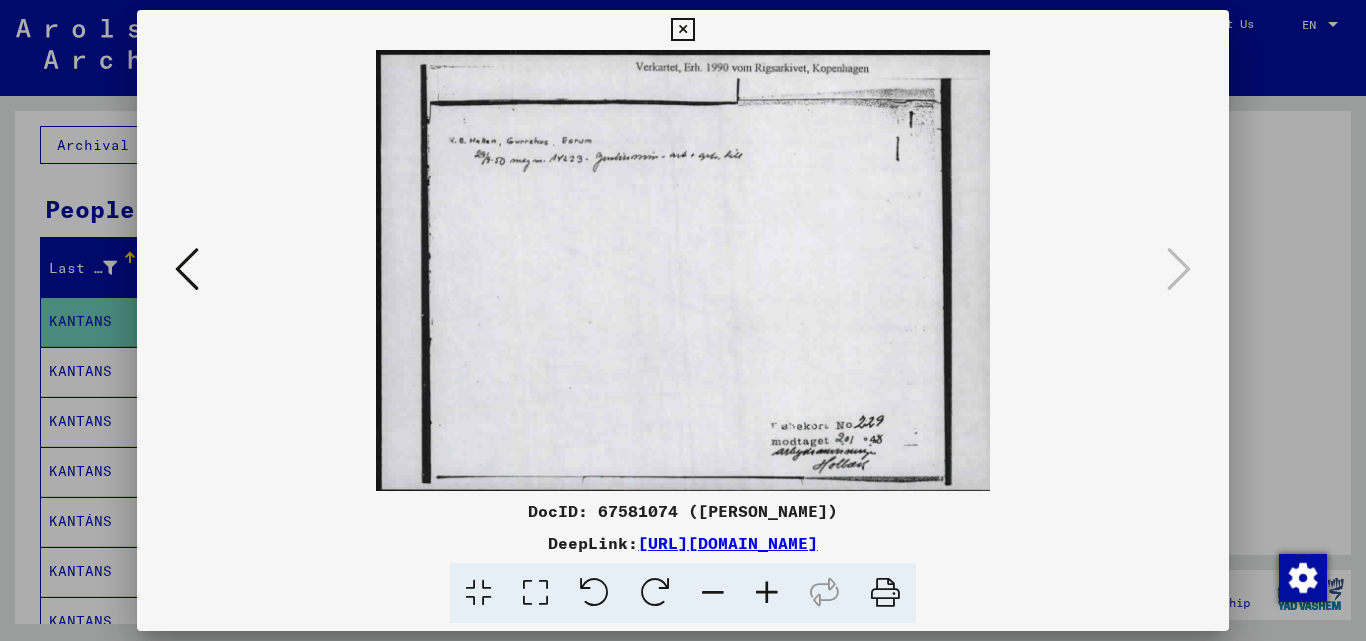 click at bounding box center [682, 30] 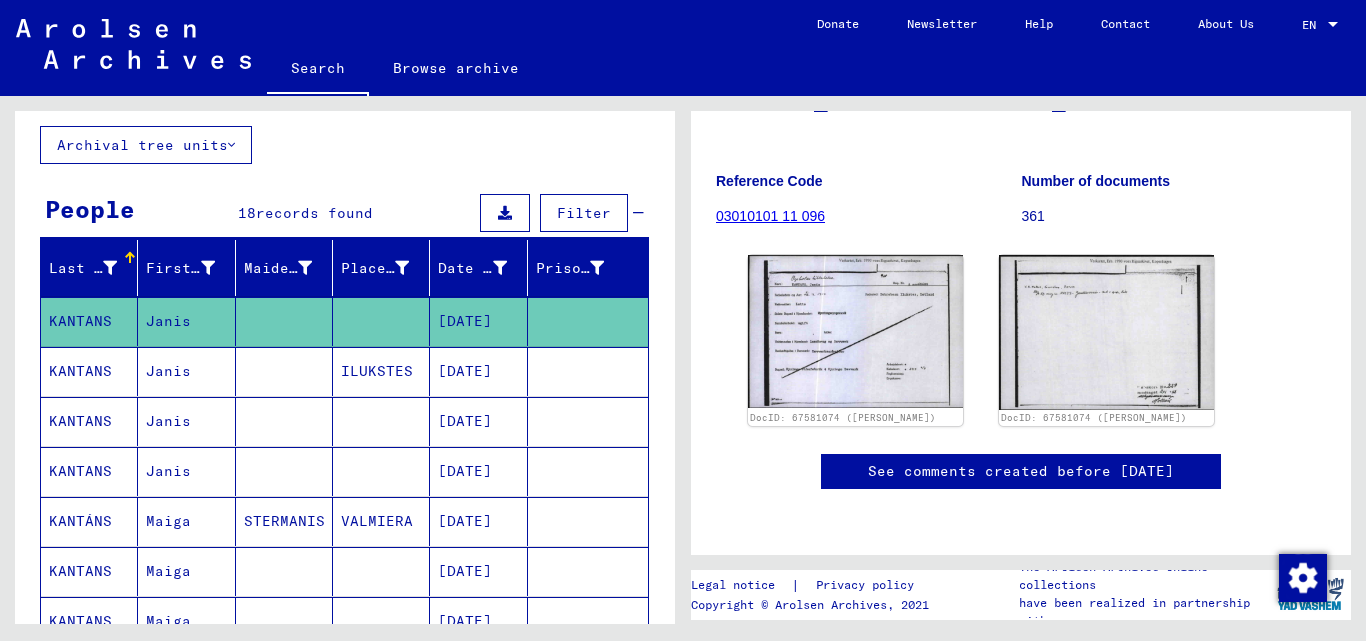 click on "KANTANS" at bounding box center (89, 471) 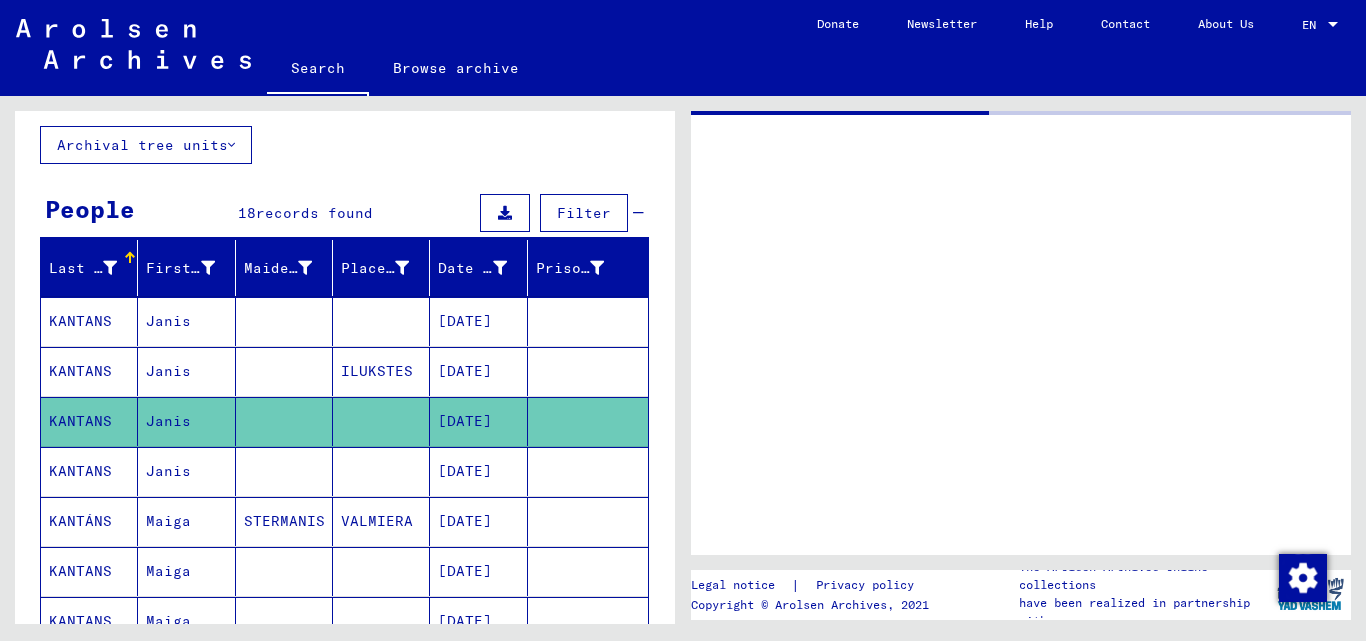 click on "KANTANS" 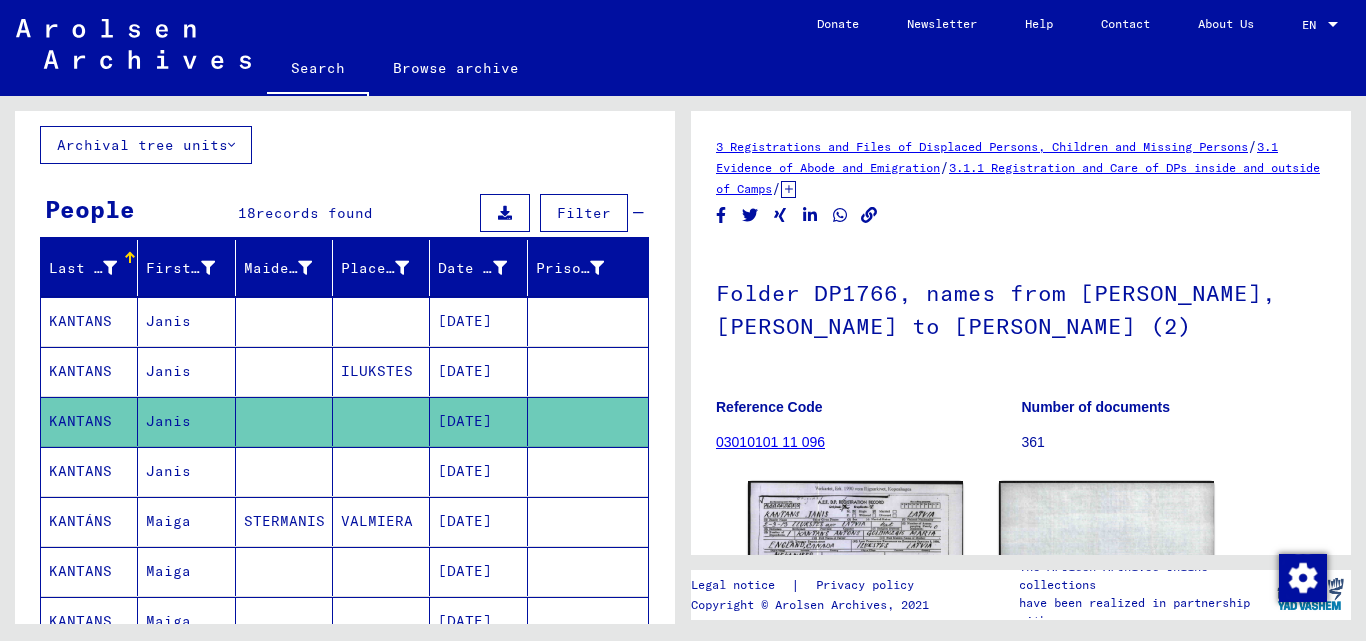 scroll, scrollTop: 0, scrollLeft: 0, axis: both 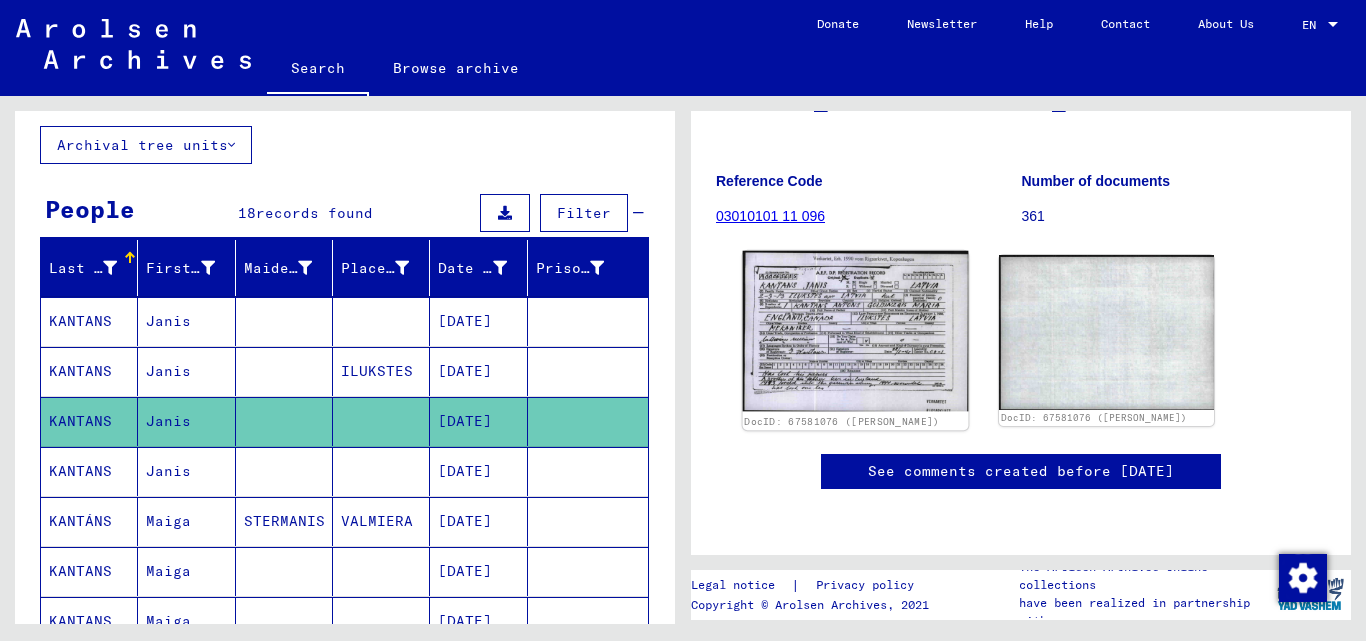 click 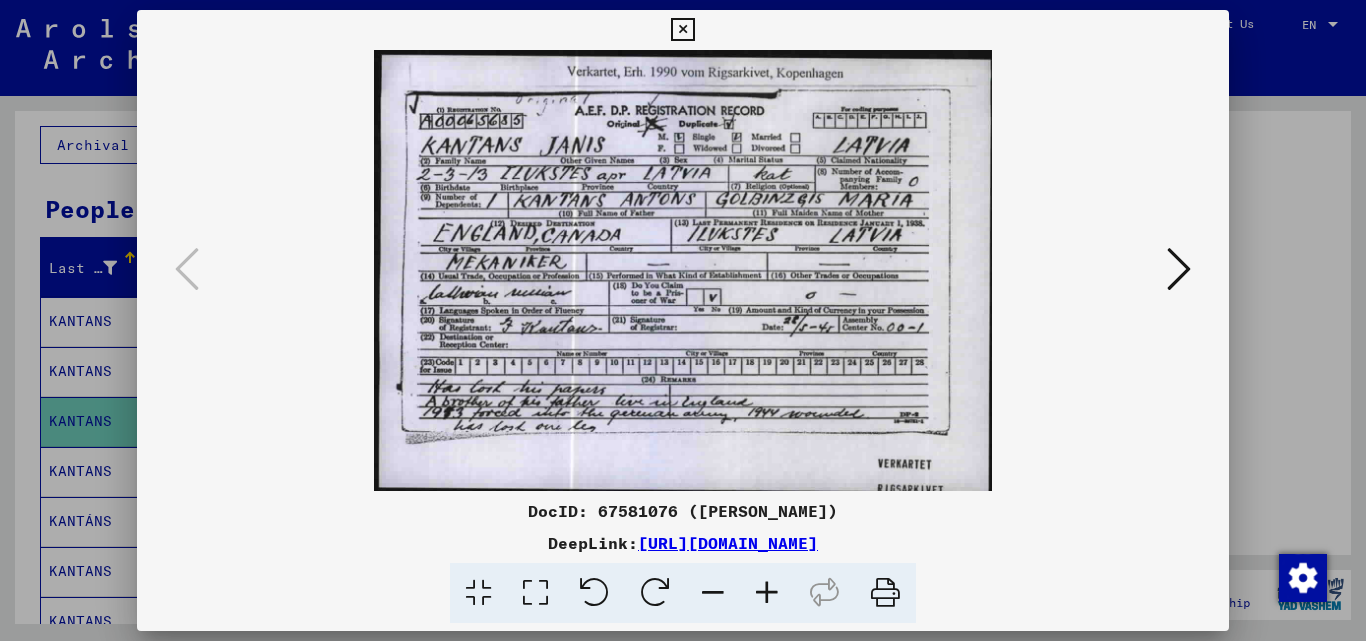 click at bounding box center [682, 30] 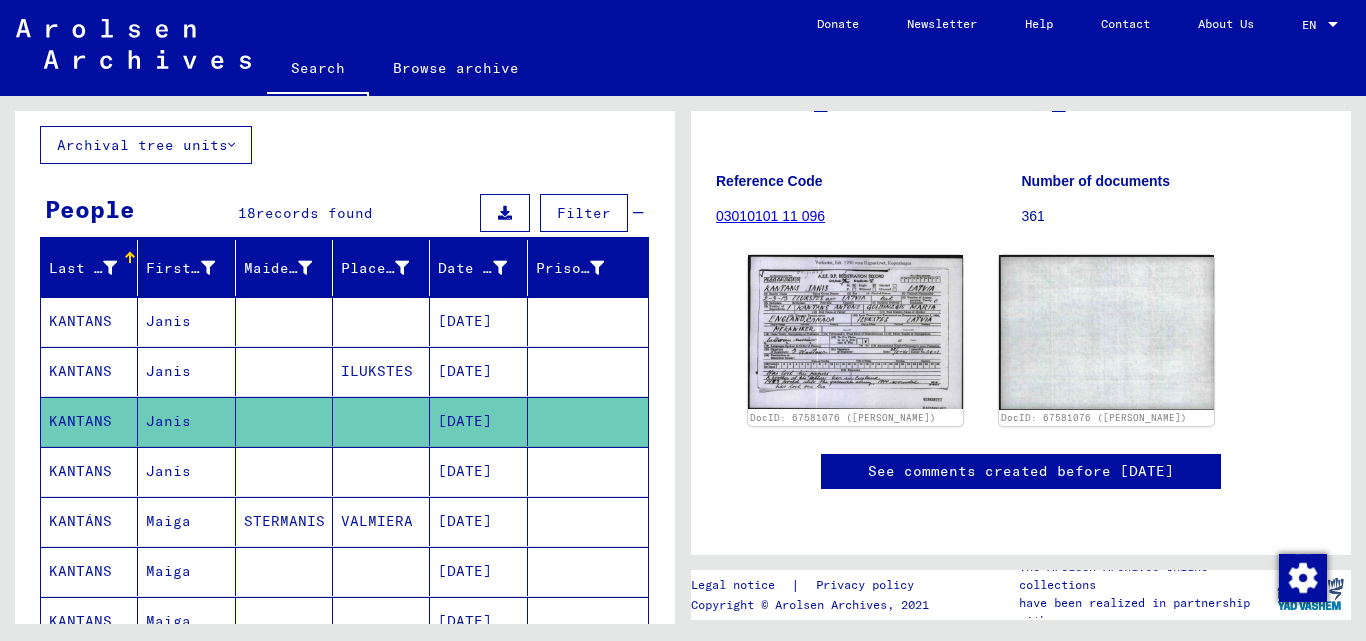 click on "KANTANS" at bounding box center [89, 421] 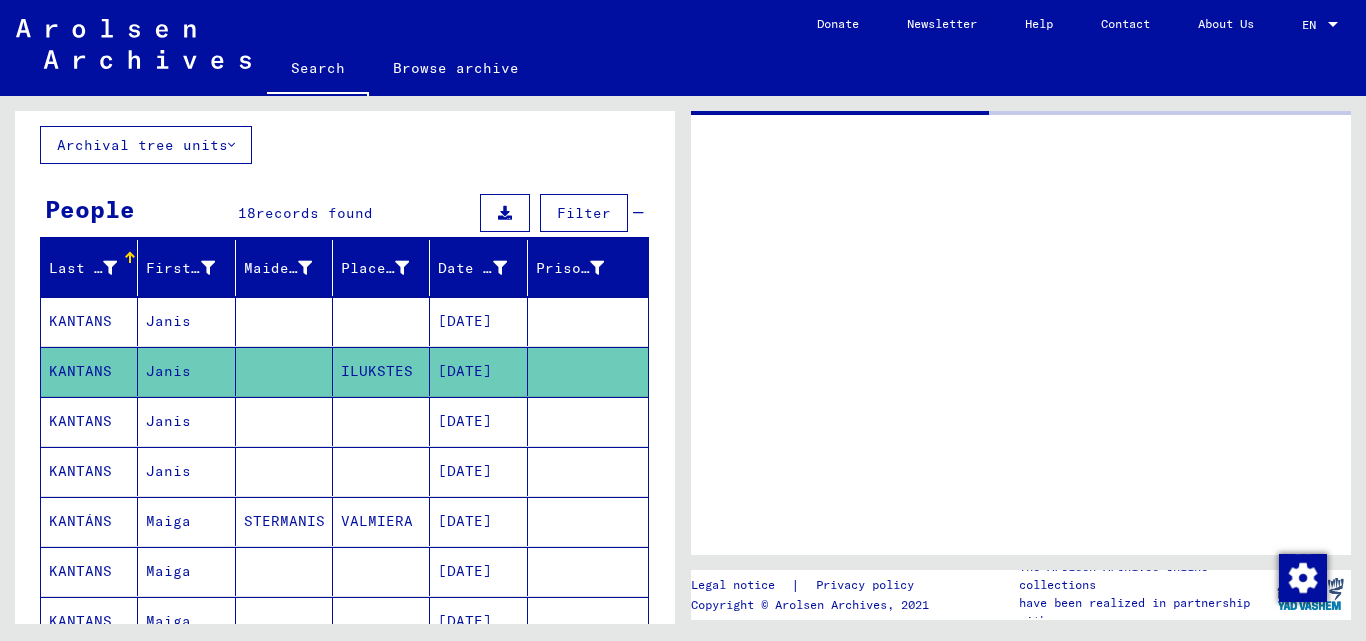 scroll, scrollTop: 0, scrollLeft: 0, axis: both 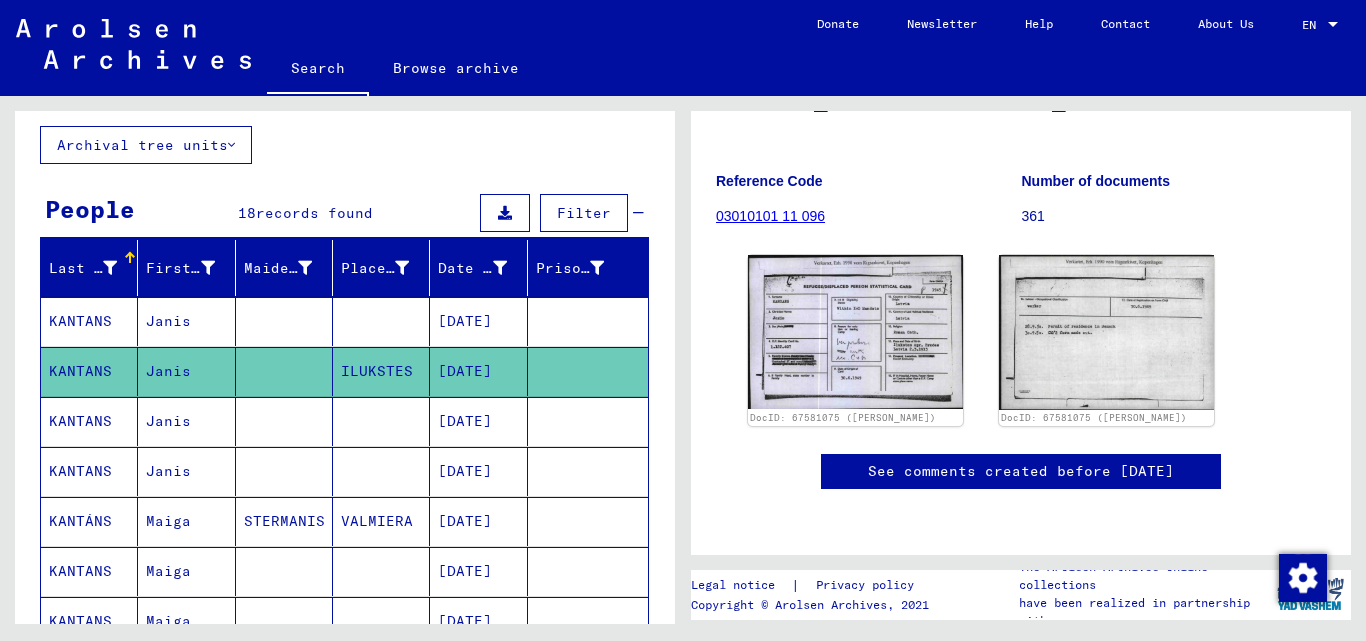 click on "KANTANS" at bounding box center [89, 521] 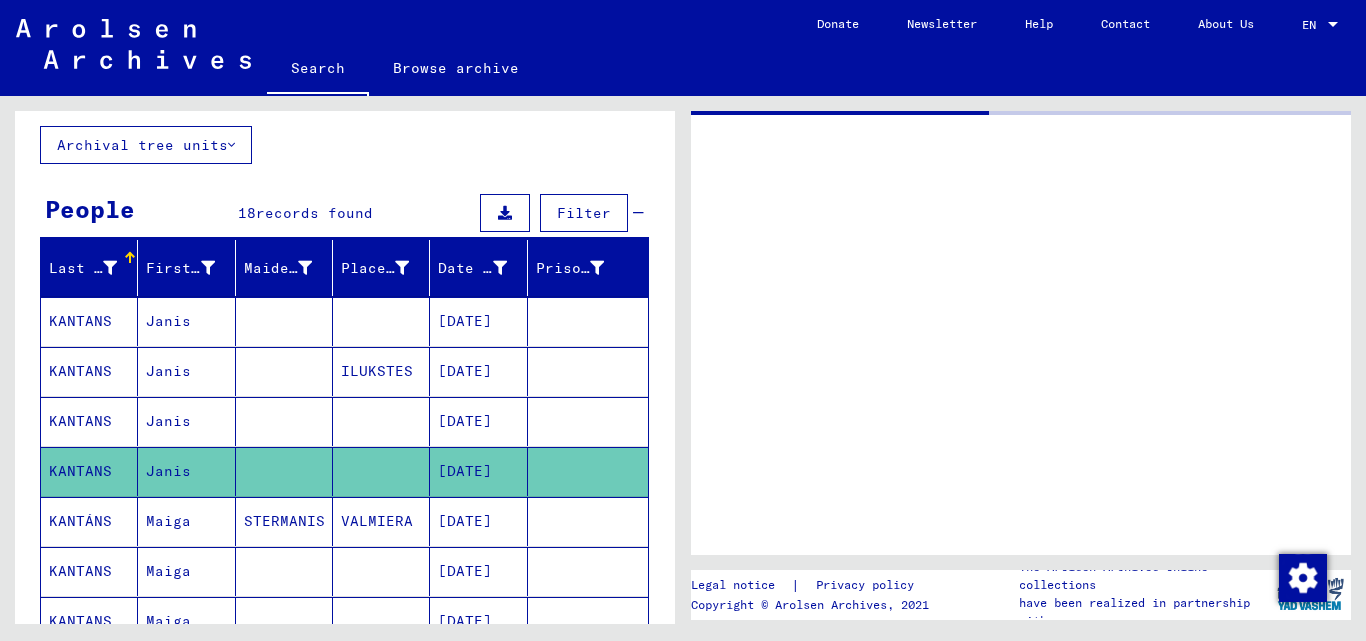 scroll, scrollTop: 0, scrollLeft: 0, axis: both 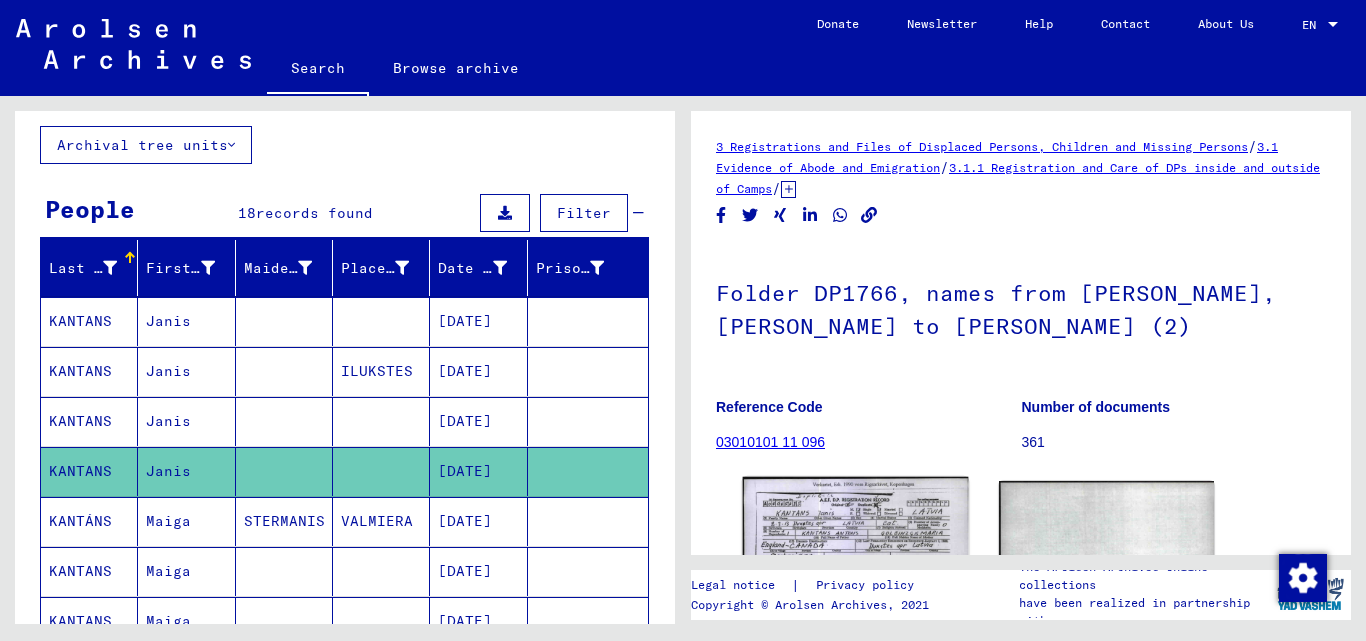 click 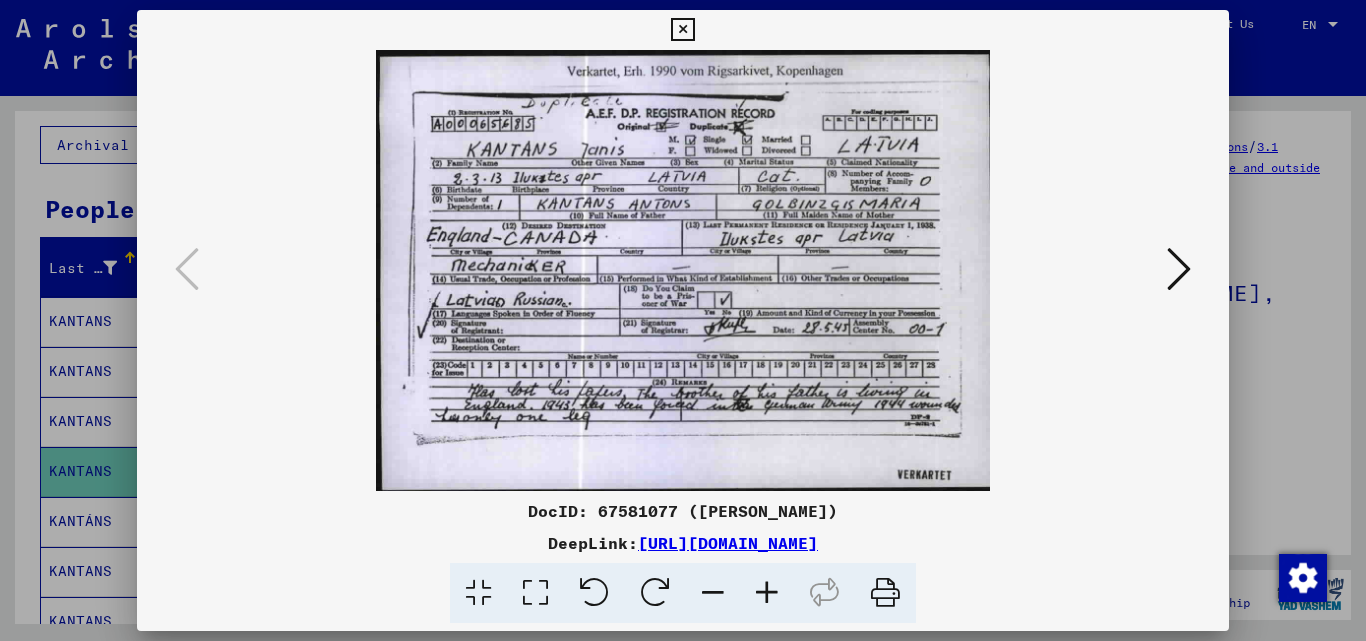 click on "DeepLink:  [URL][DOMAIN_NAME]" at bounding box center [683, 543] 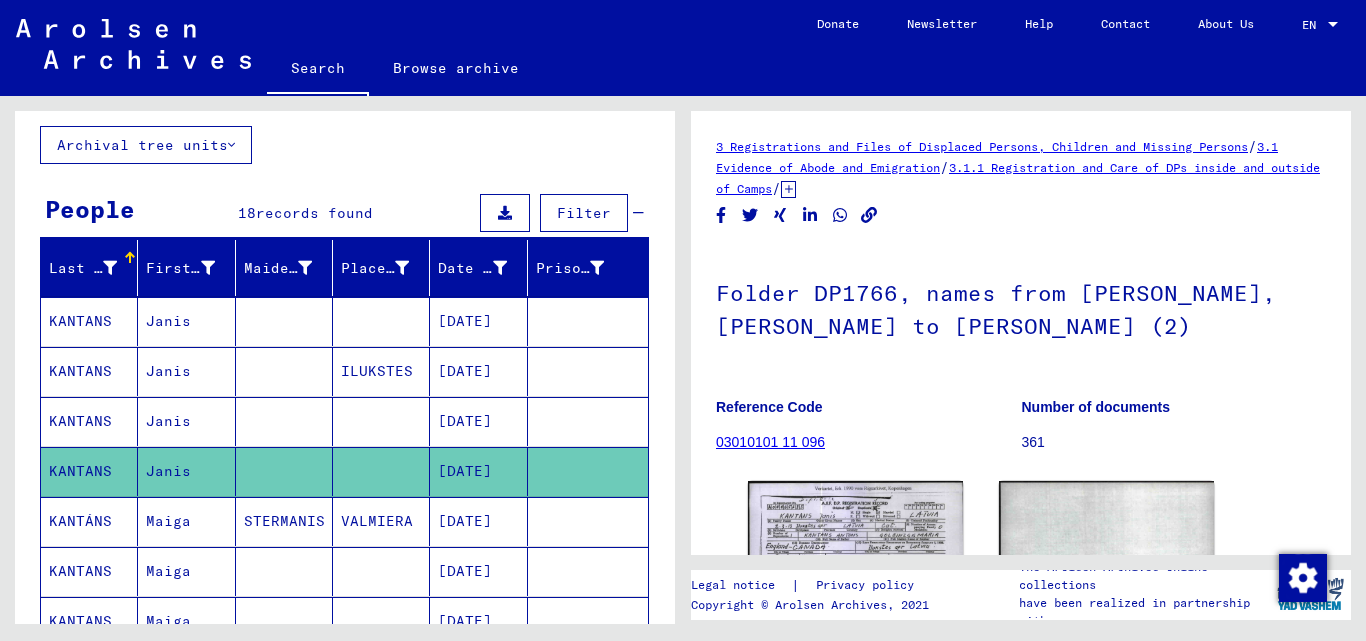 click 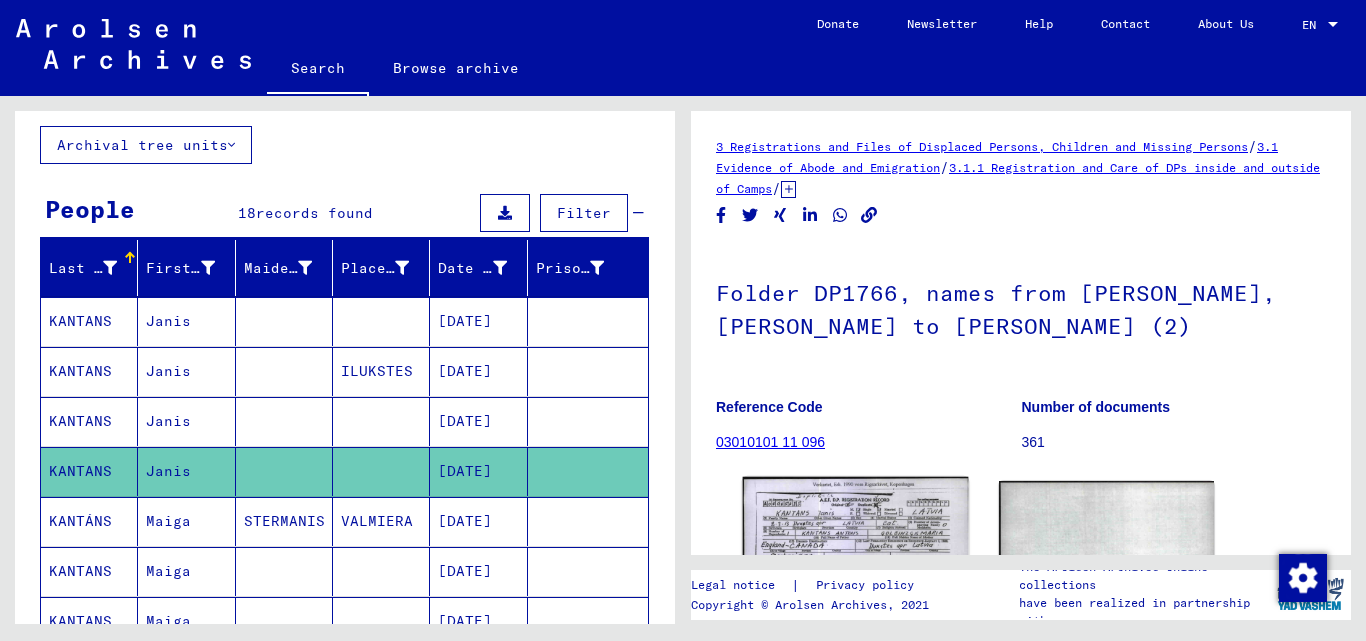click 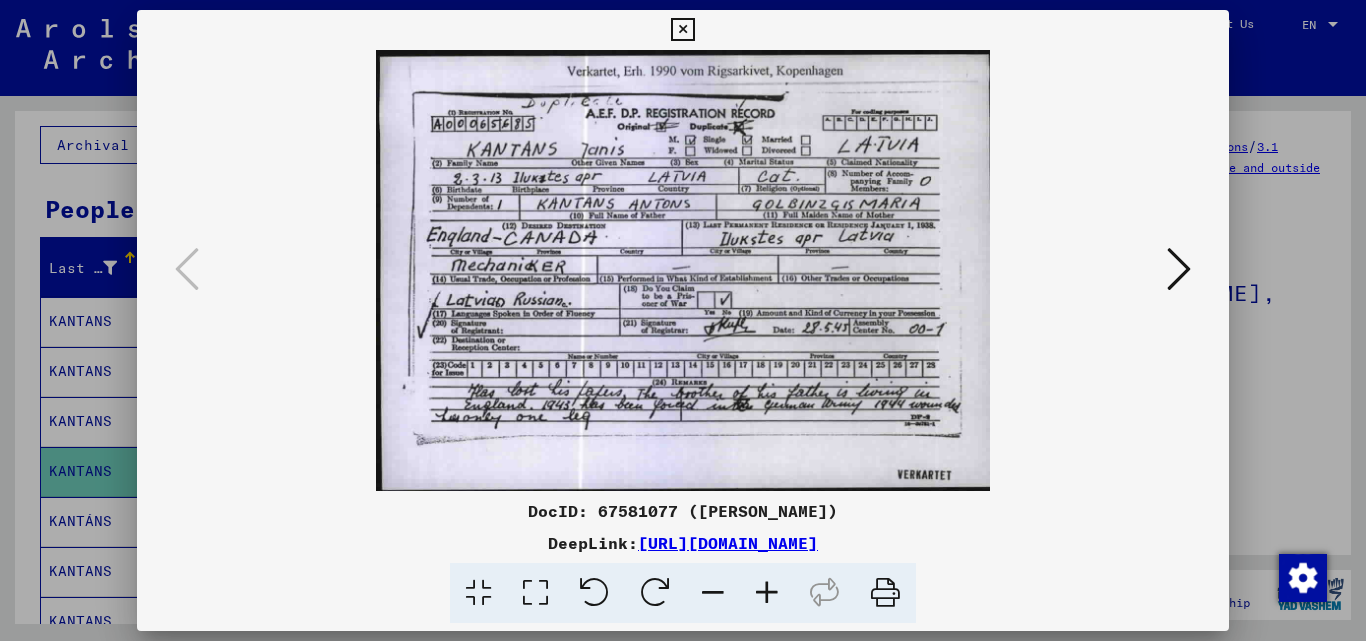 click at bounding box center (682, 30) 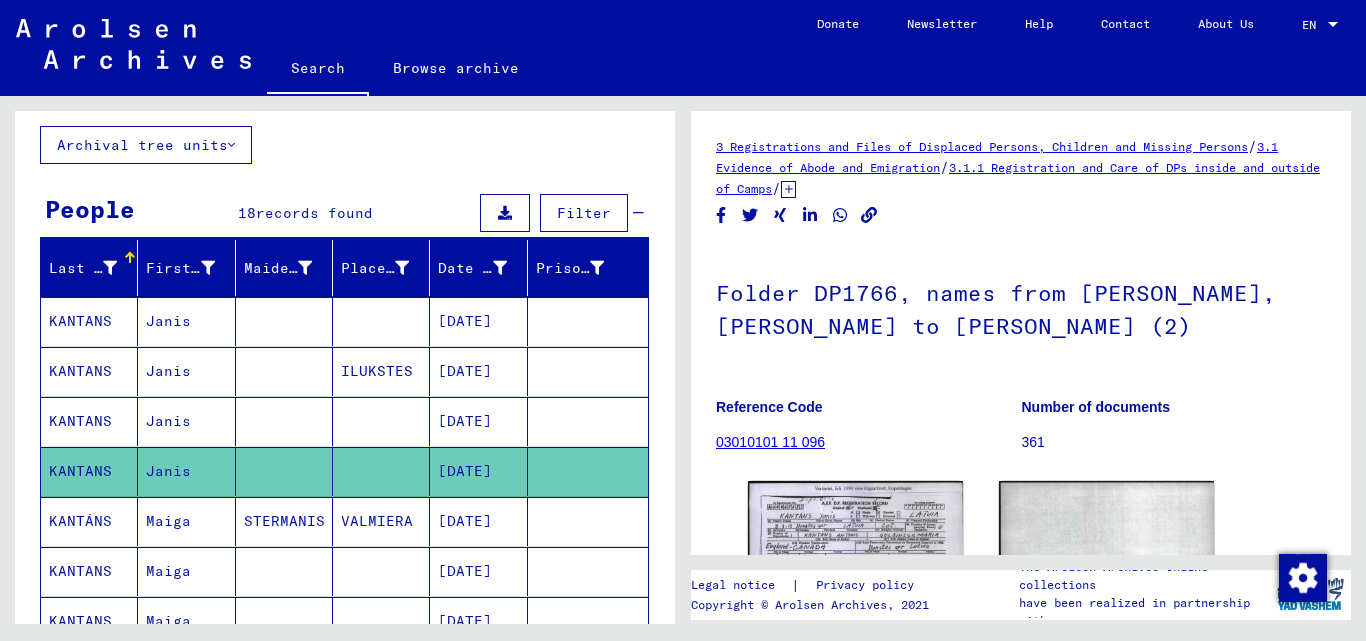 click 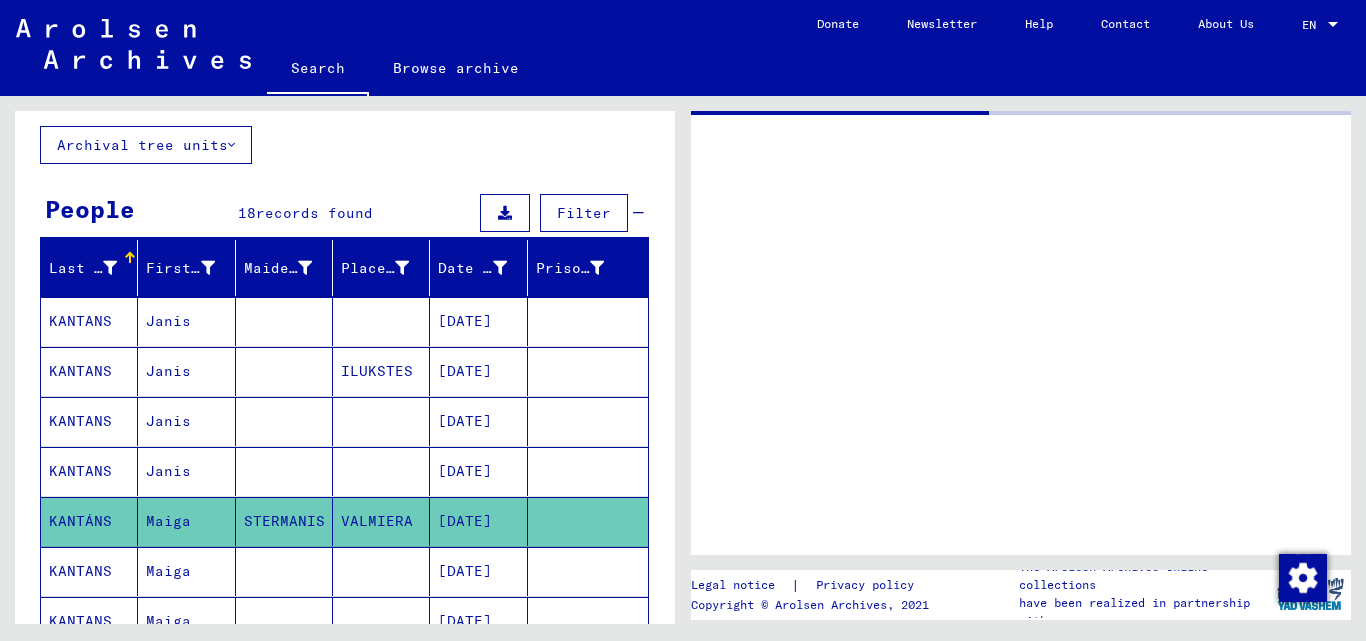 click on "Maiga" 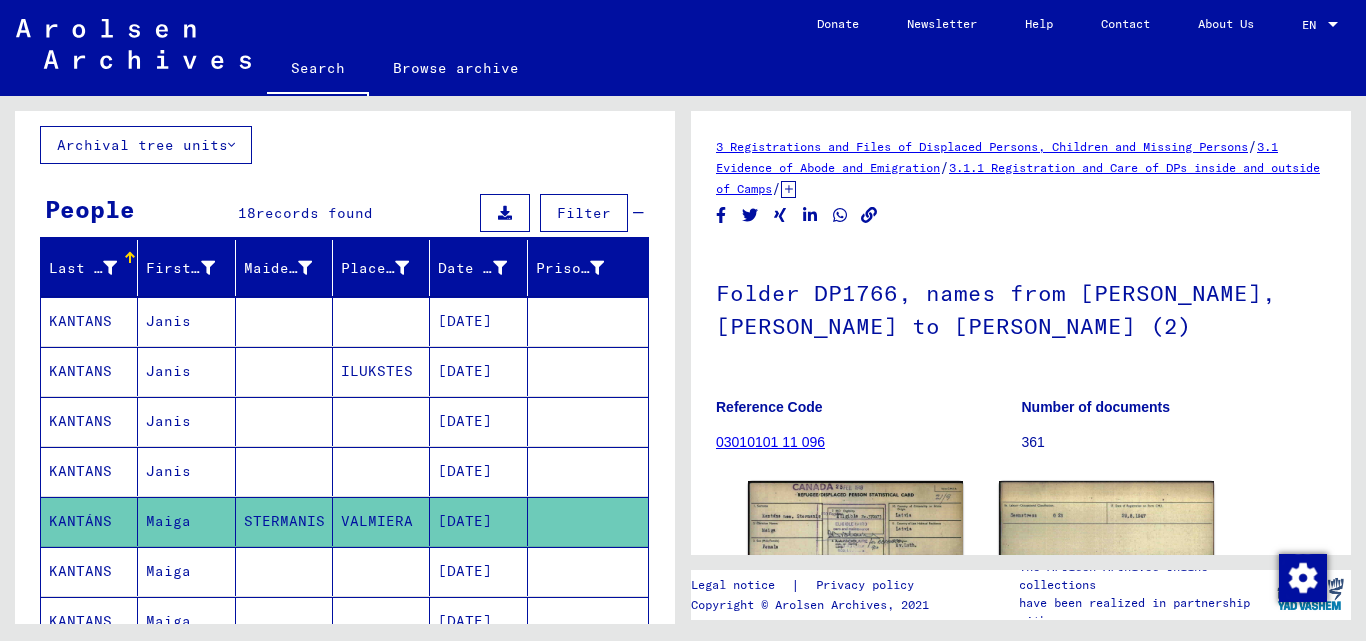 scroll, scrollTop: 0, scrollLeft: 0, axis: both 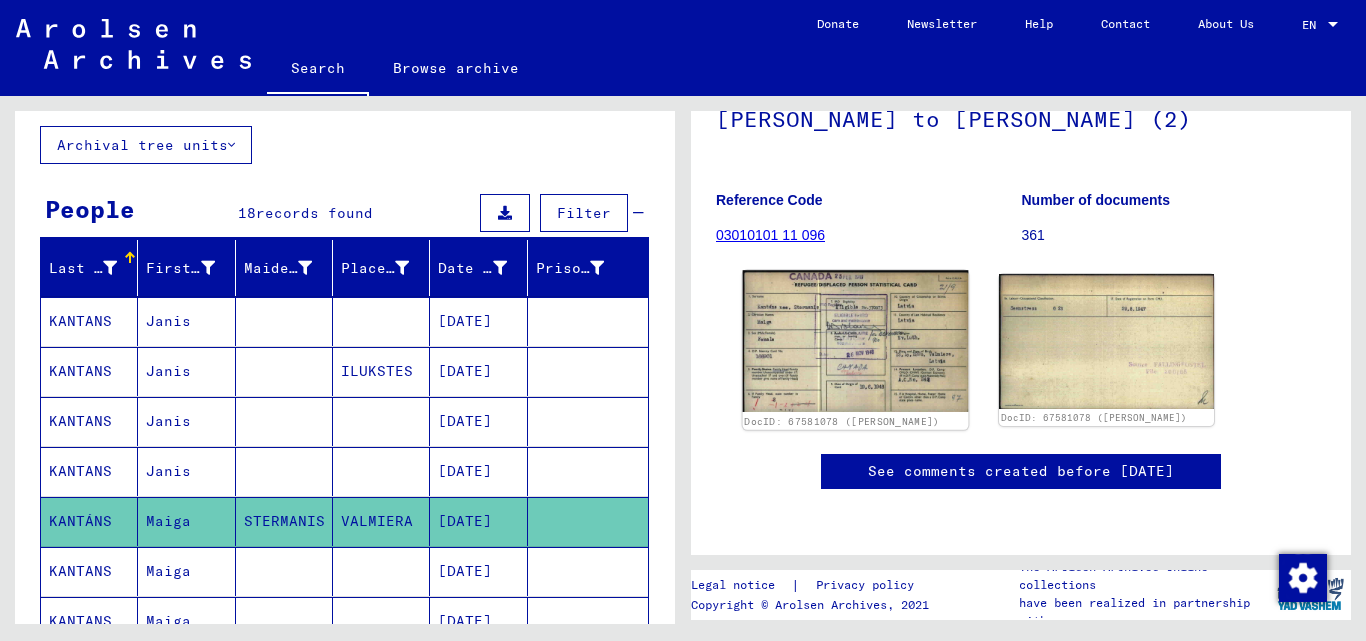 click 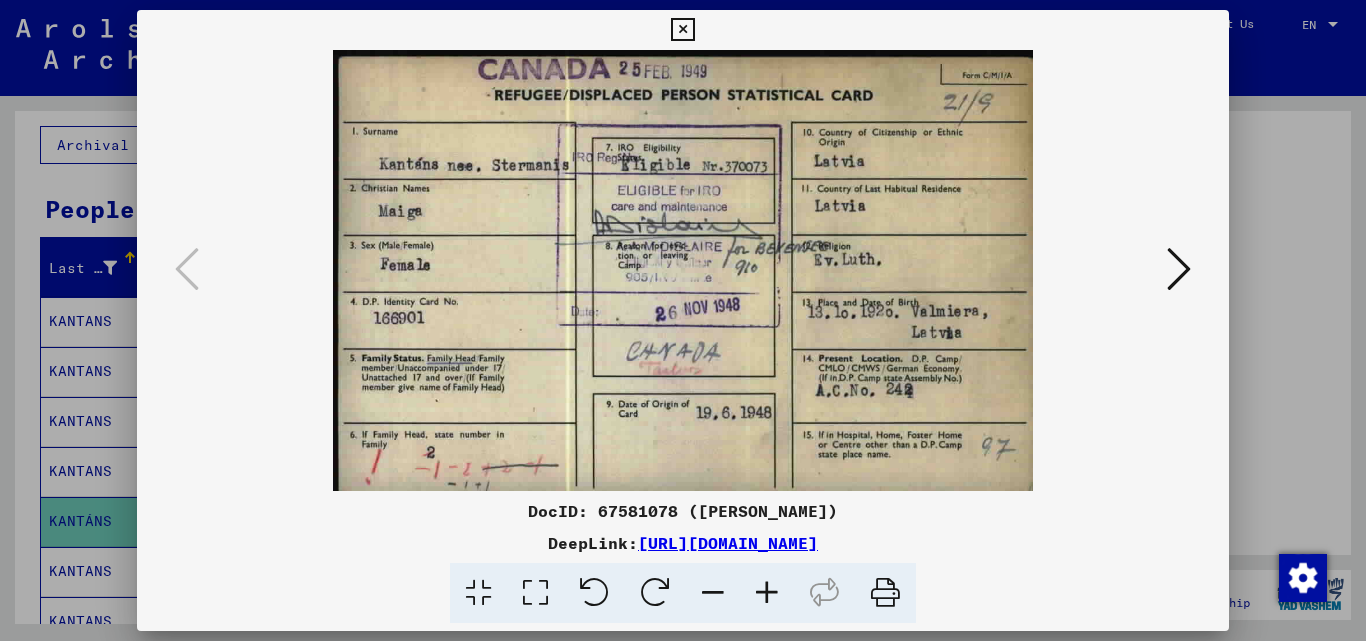 click at bounding box center (1179, 269) 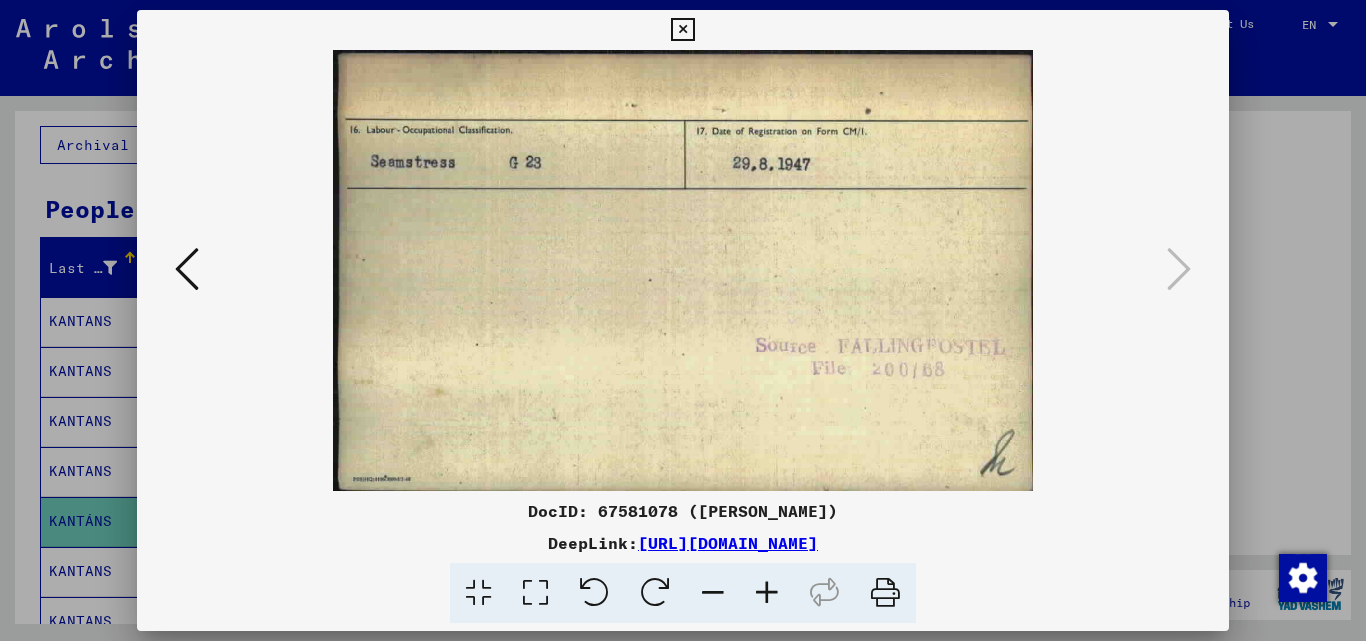 drag, startPoint x: 685, startPoint y: 27, endPoint x: 606, endPoint y: 115, distance: 118.258194 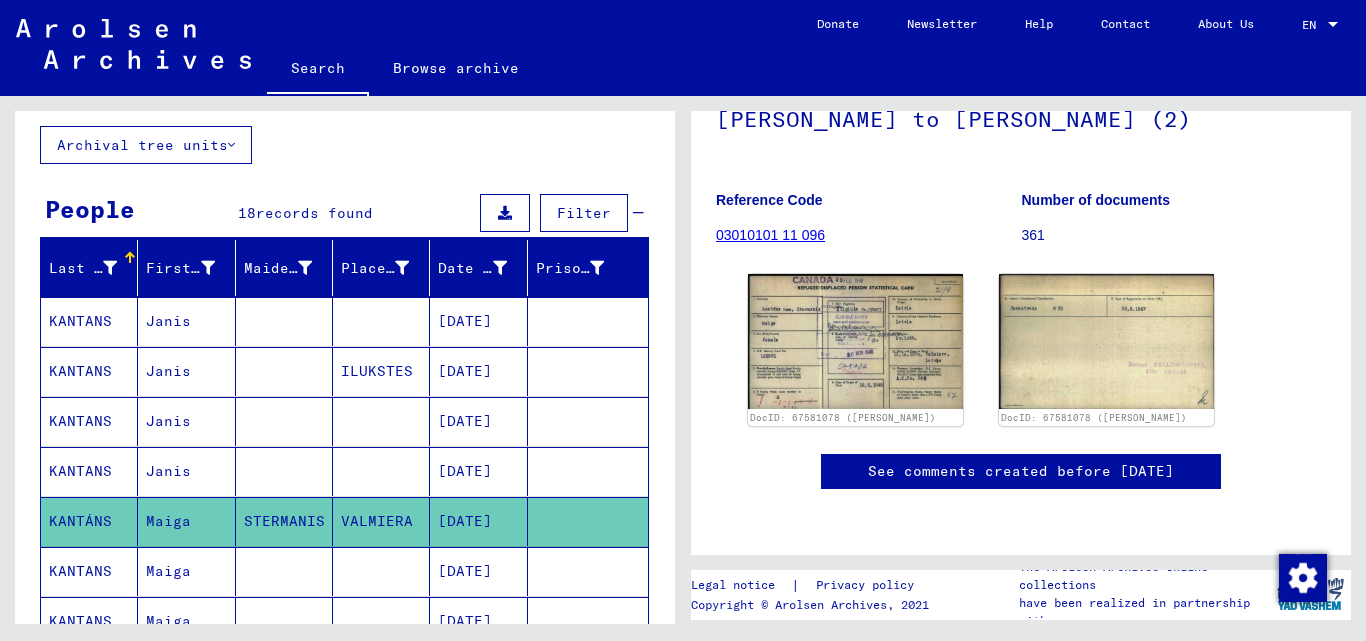 click 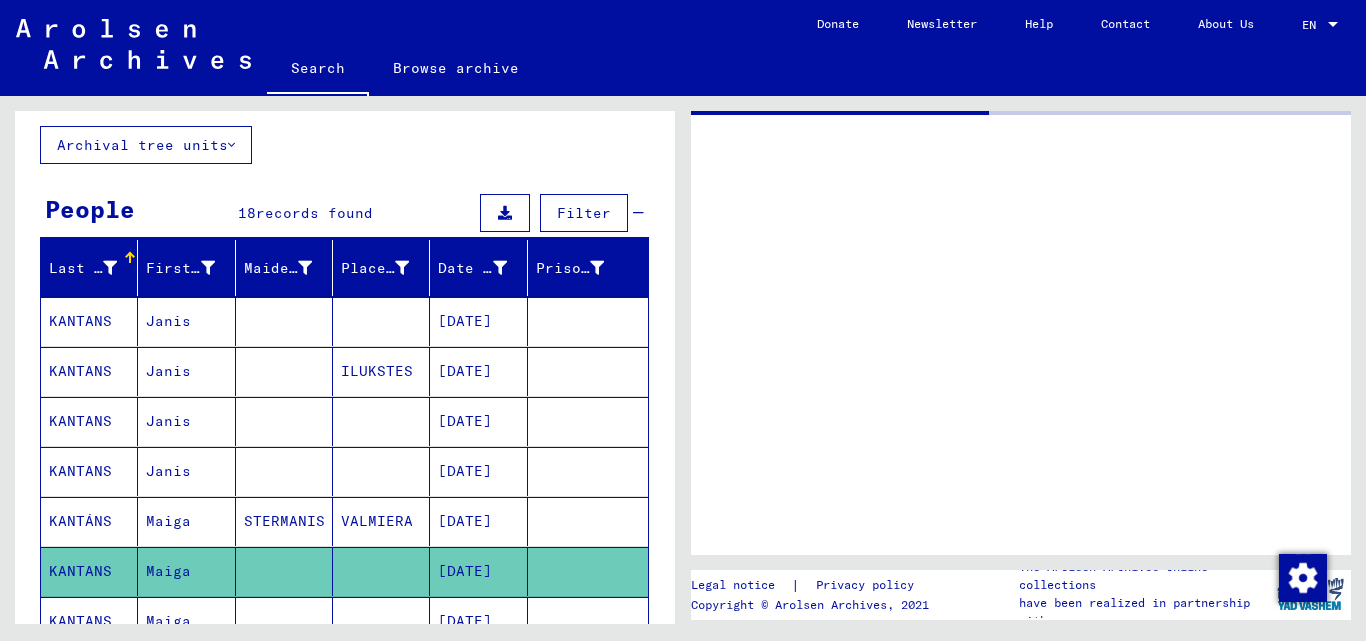 click on "Maiga" 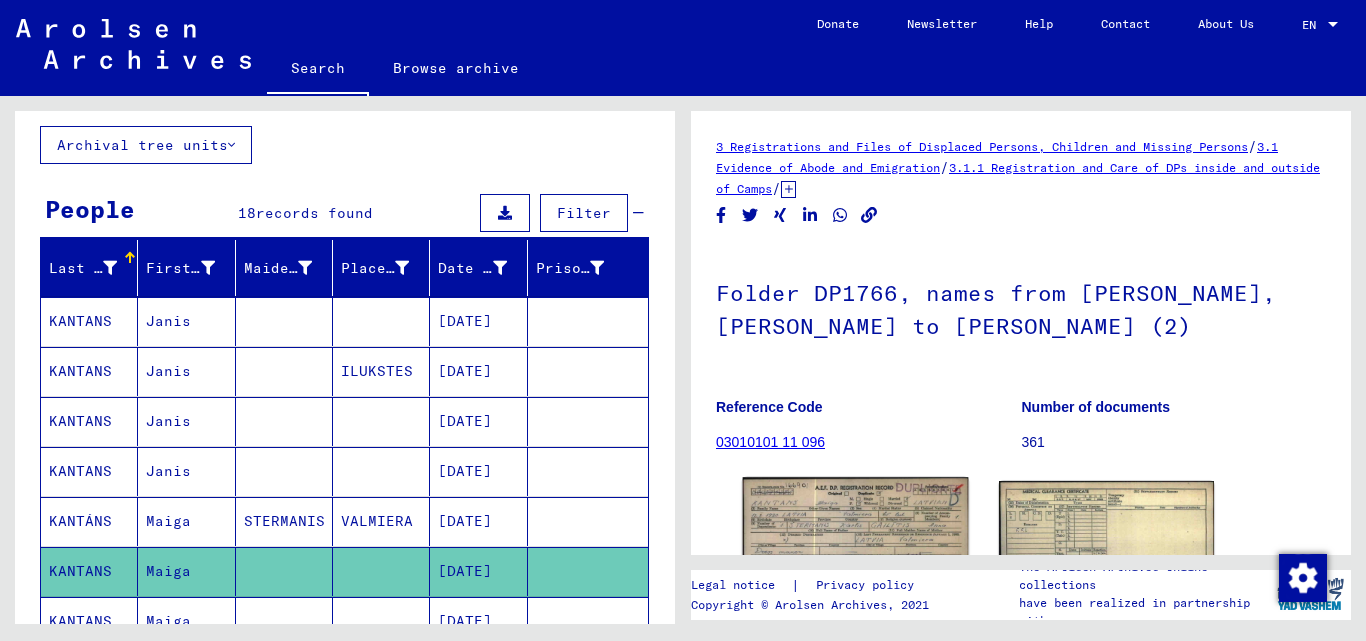 scroll, scrollTop: 0, scrollLeft: 0, axis: both 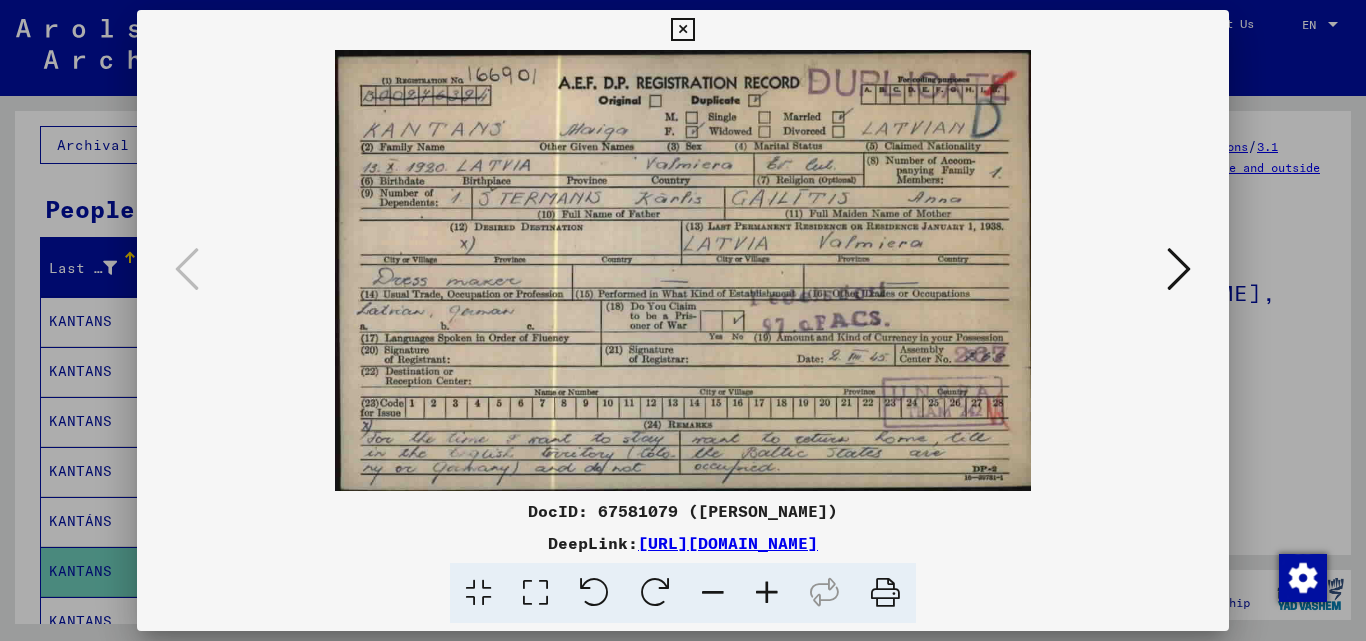 click at bounding box center [1179, 269] 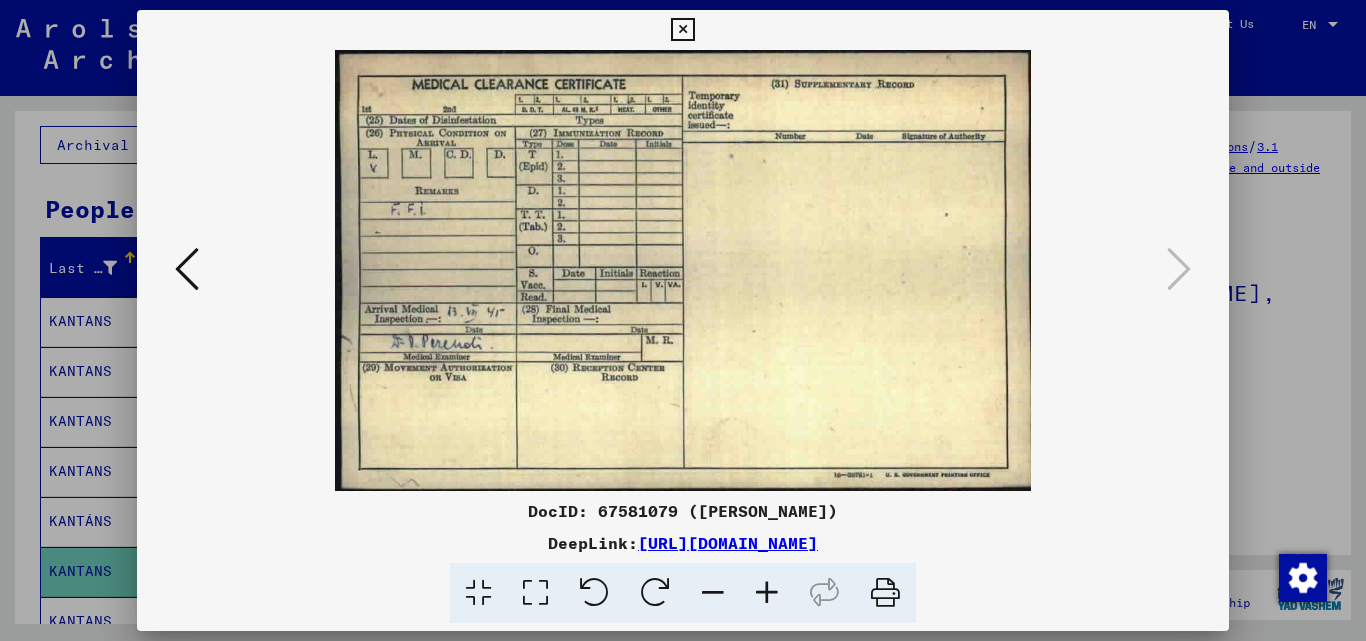 click at bounding box center (682, 30) 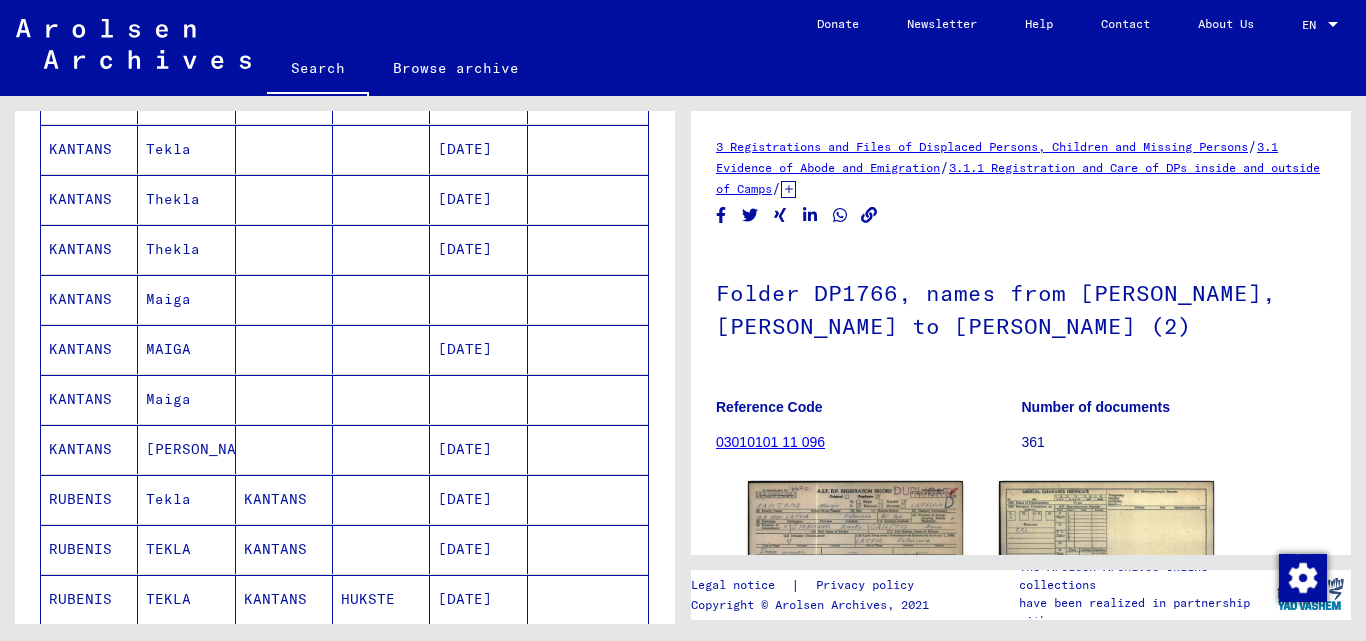 scroll, scrollTop: 935, scrollLeft: 0, axis: vertical 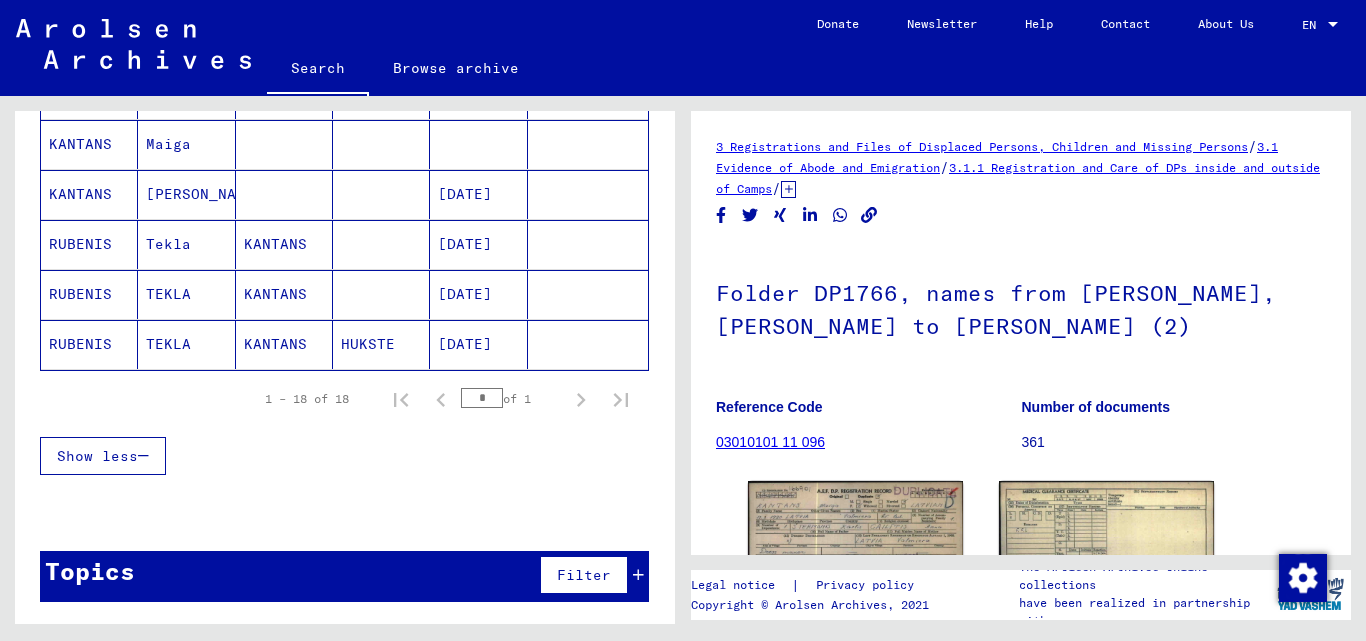 click on "RUBENIS" at bounding box center (89, 294) 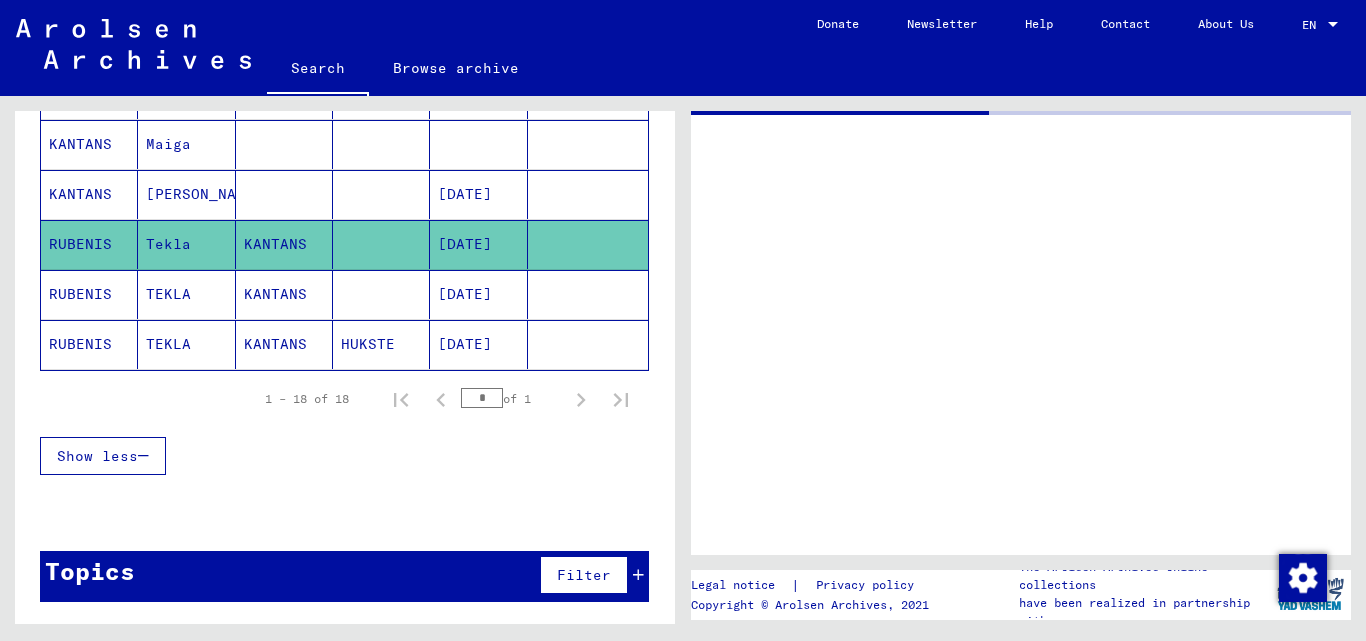 click on "RUBENIS" 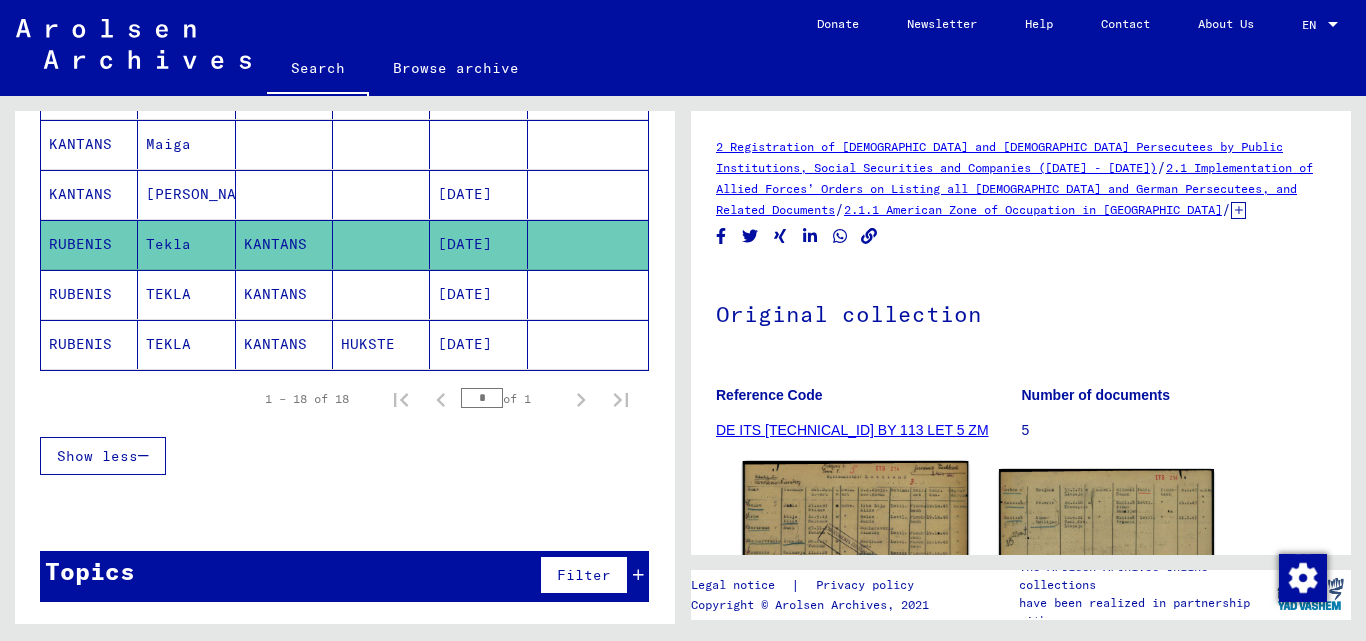 scroll, scrollTop: 0, scrollLeft: 0, axis: both 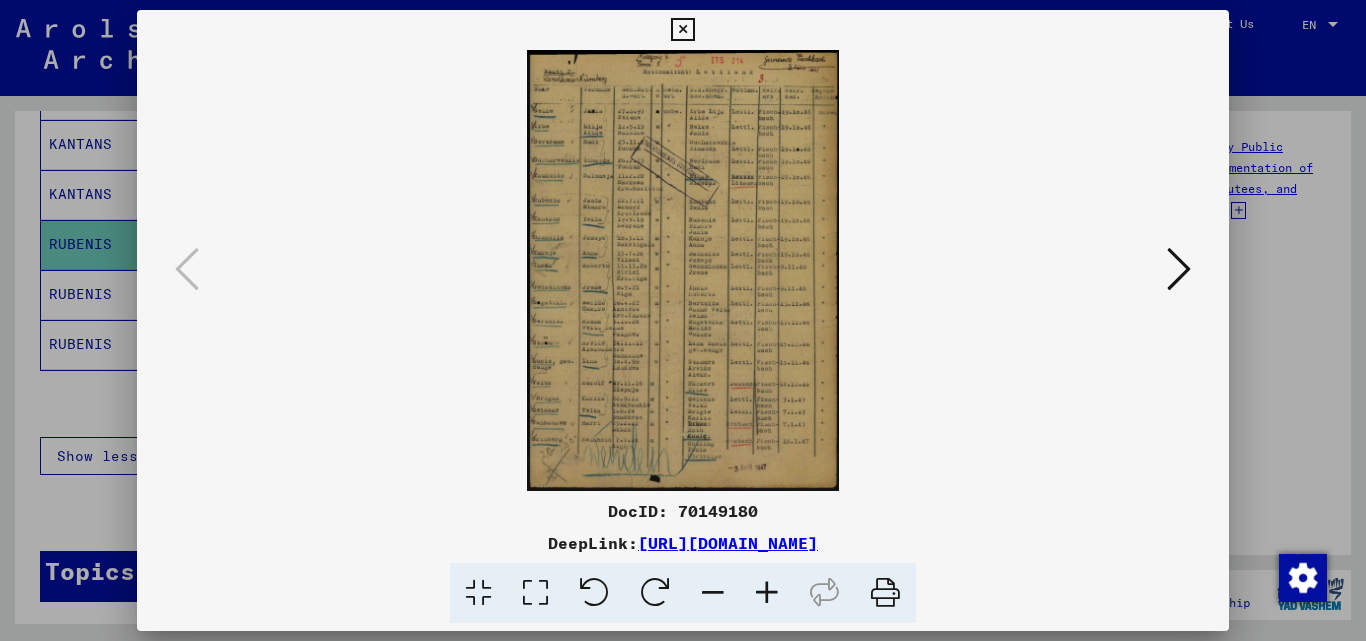 click on "DocID: 70149180  DeepLink:  [URL][DOMAIN_NAME]" at bounding box center (683, 317) 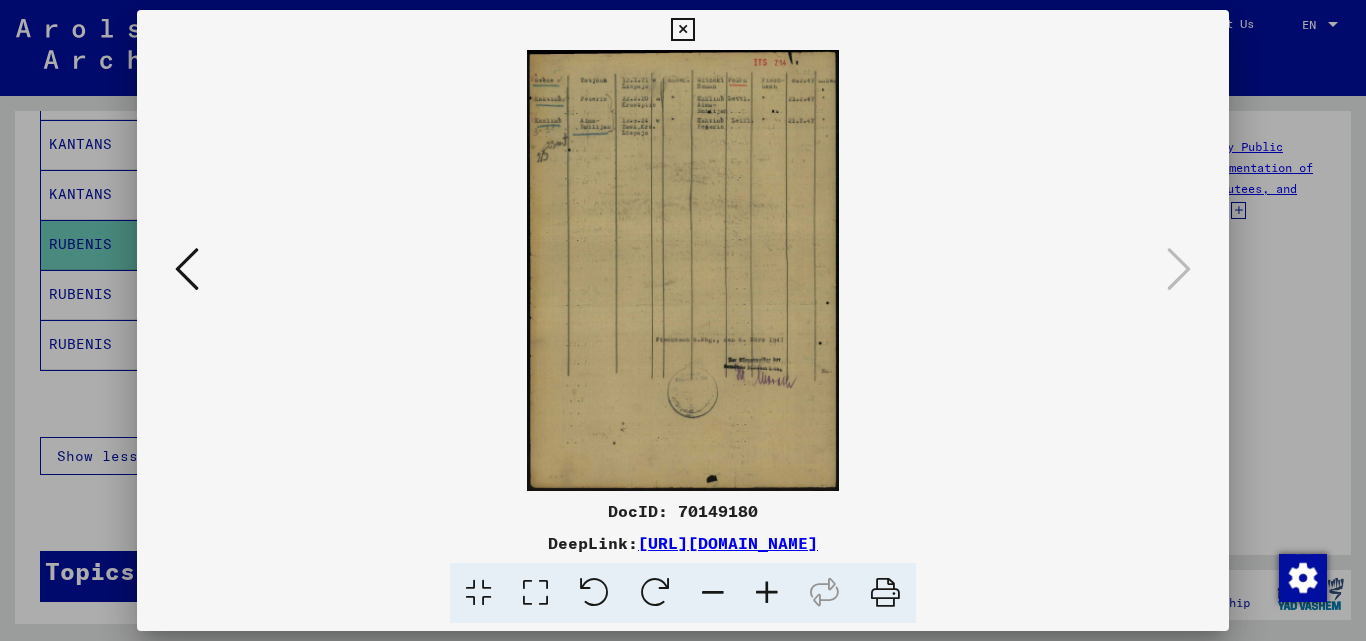 click at bounding box center (683, 320) 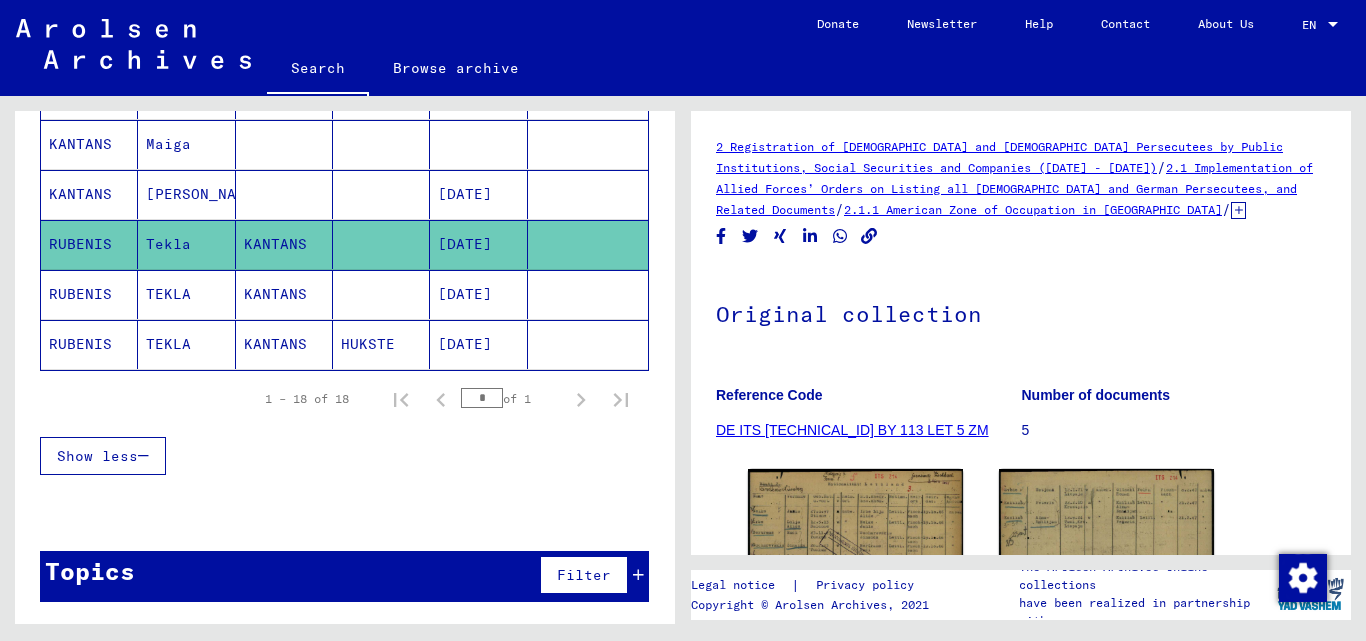 click on "RUBENIS" at bounding box center (89, 344) 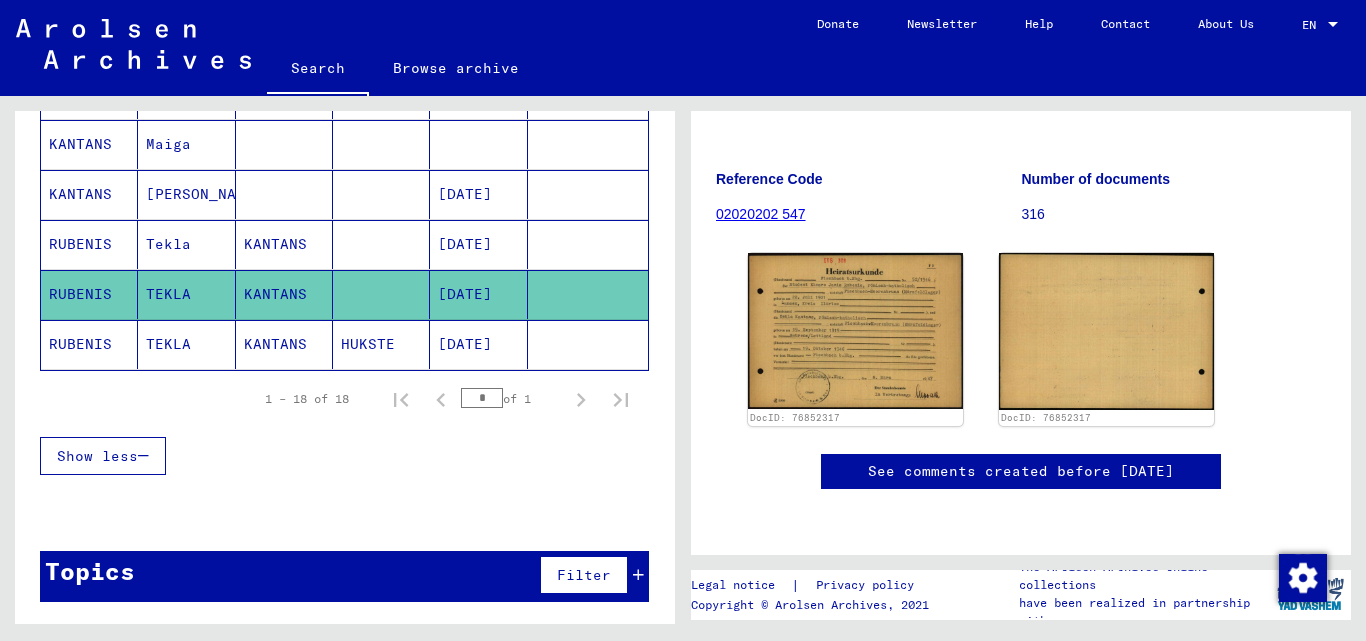scroll, scrollTop: 389, scrollLeft: 0, axis: vertical 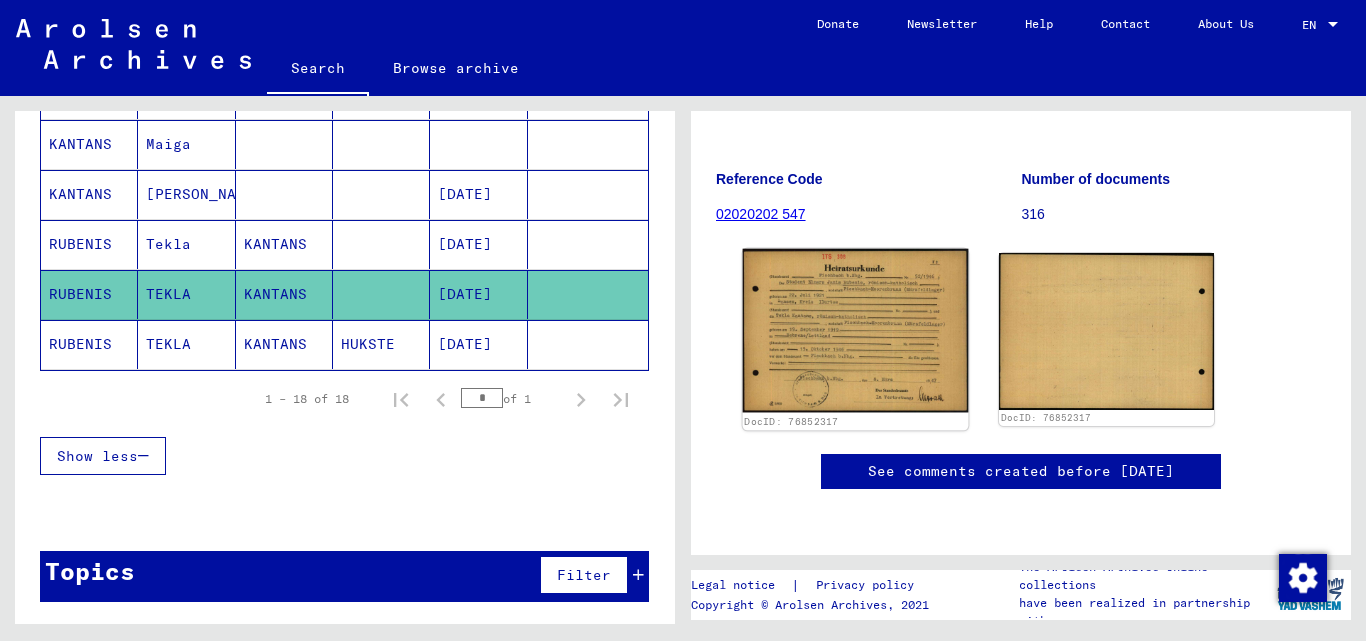click 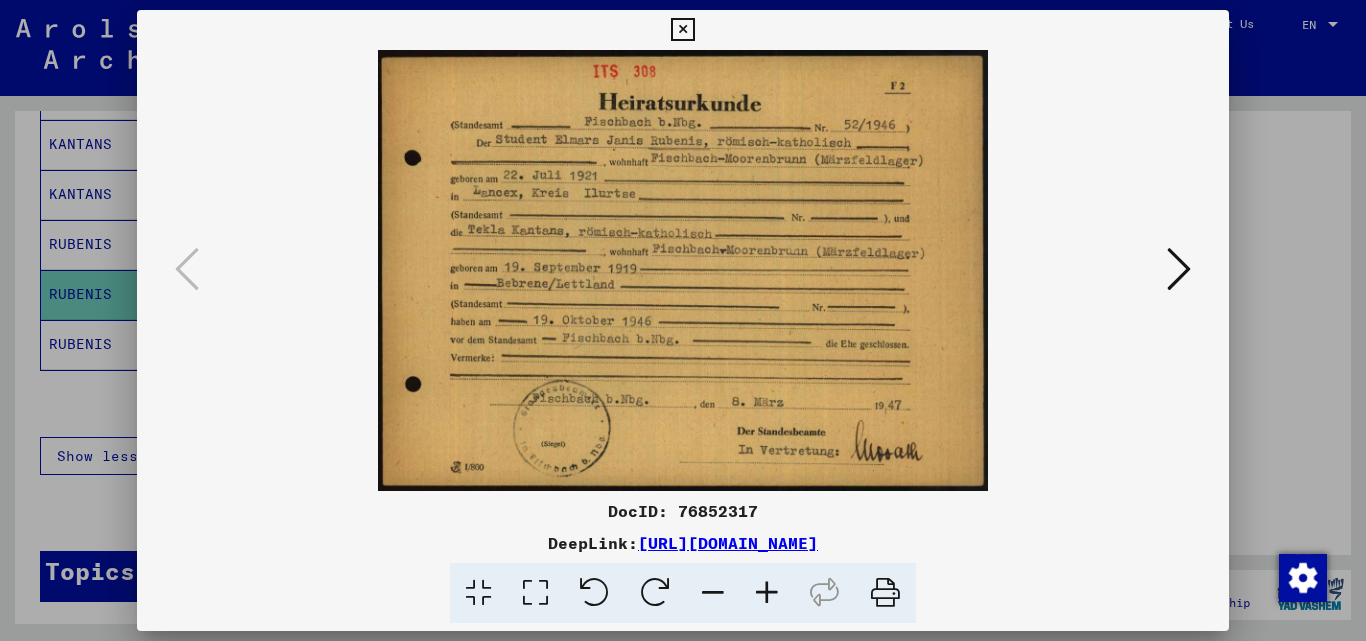 click at bounding box center [683, 270] 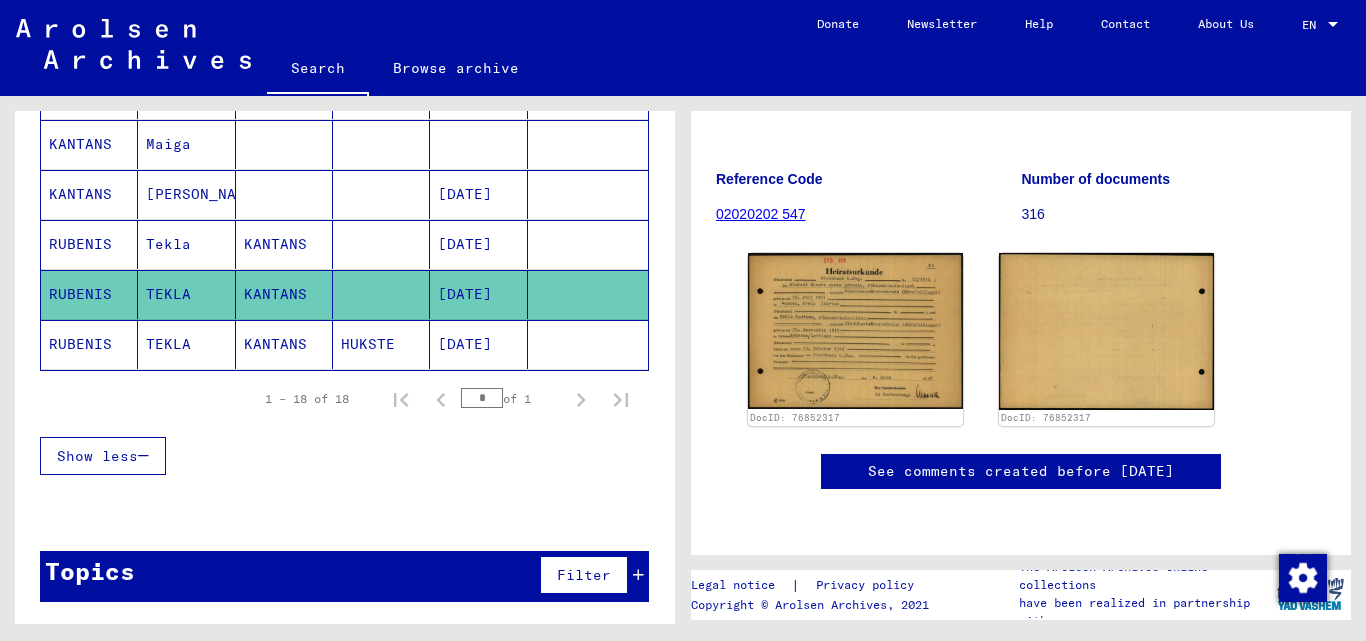 click on "RUBENIS" 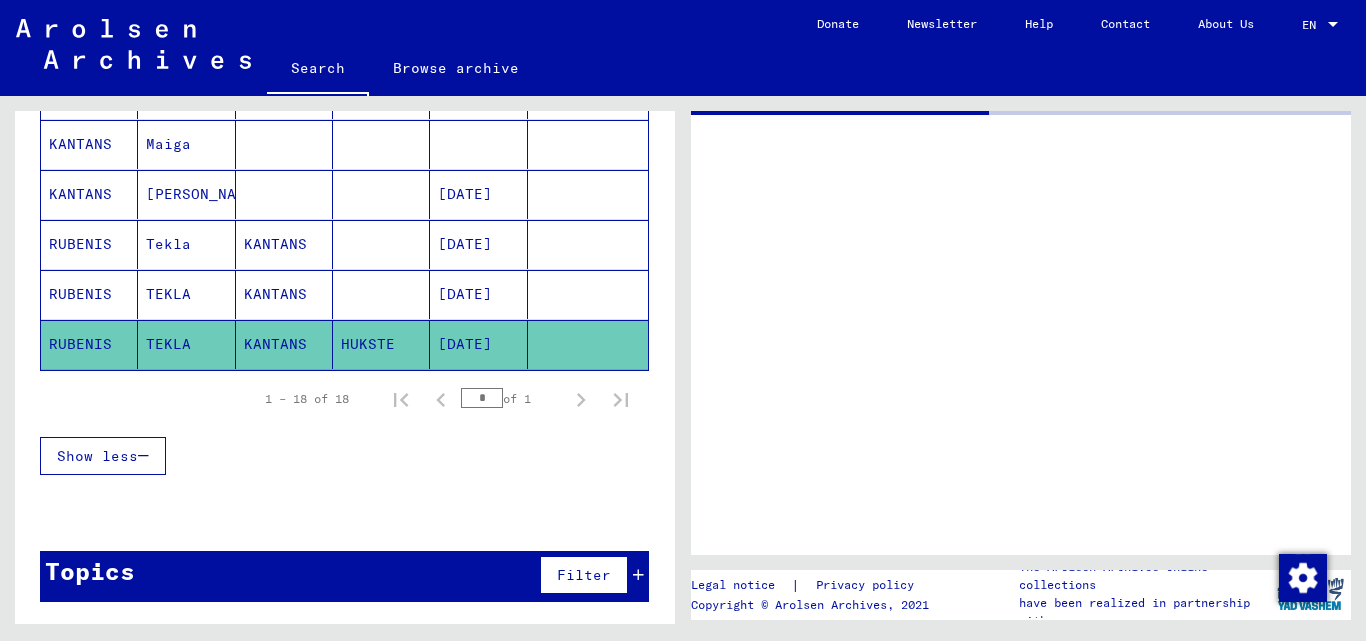 scroll, scrollTop: 0, scrollLeft: 0, axis: both 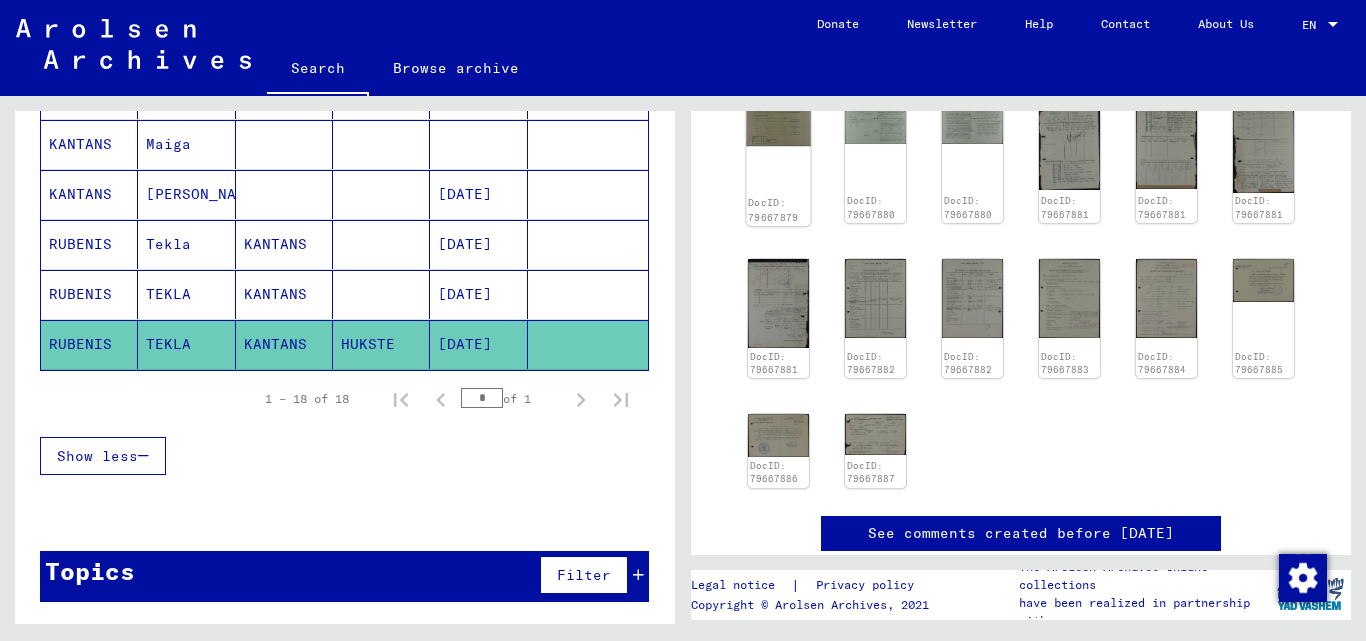 click 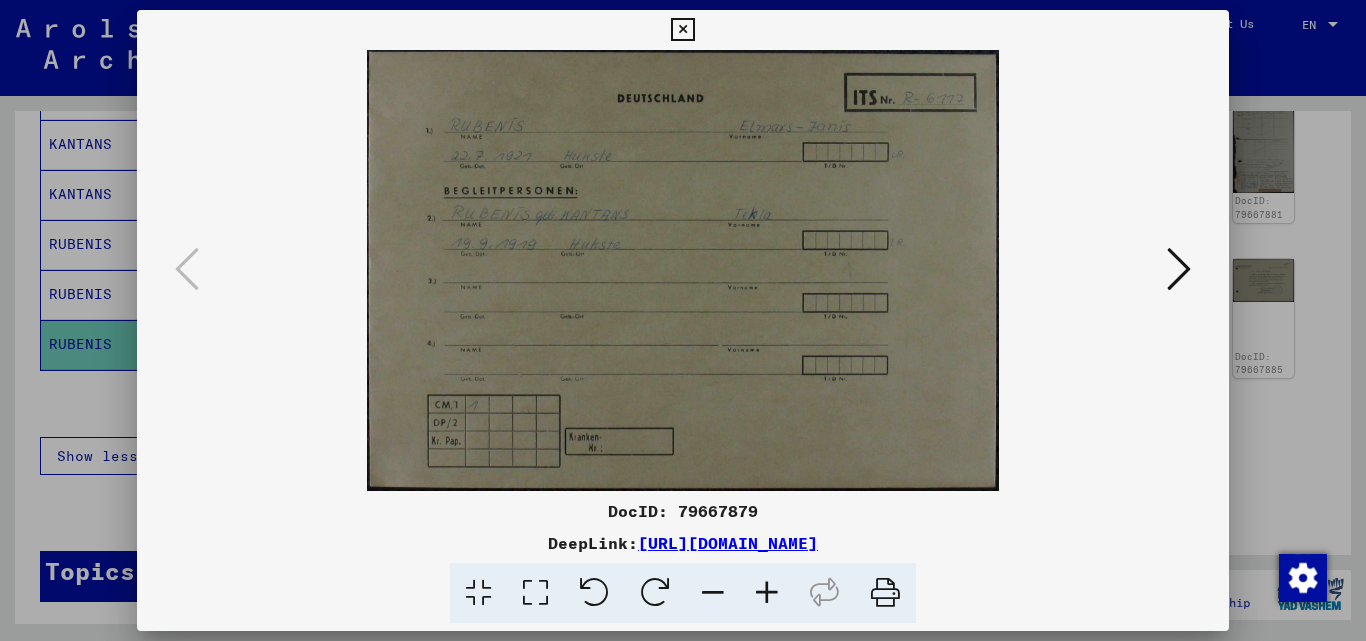 click at bounding box center (1179, 269) 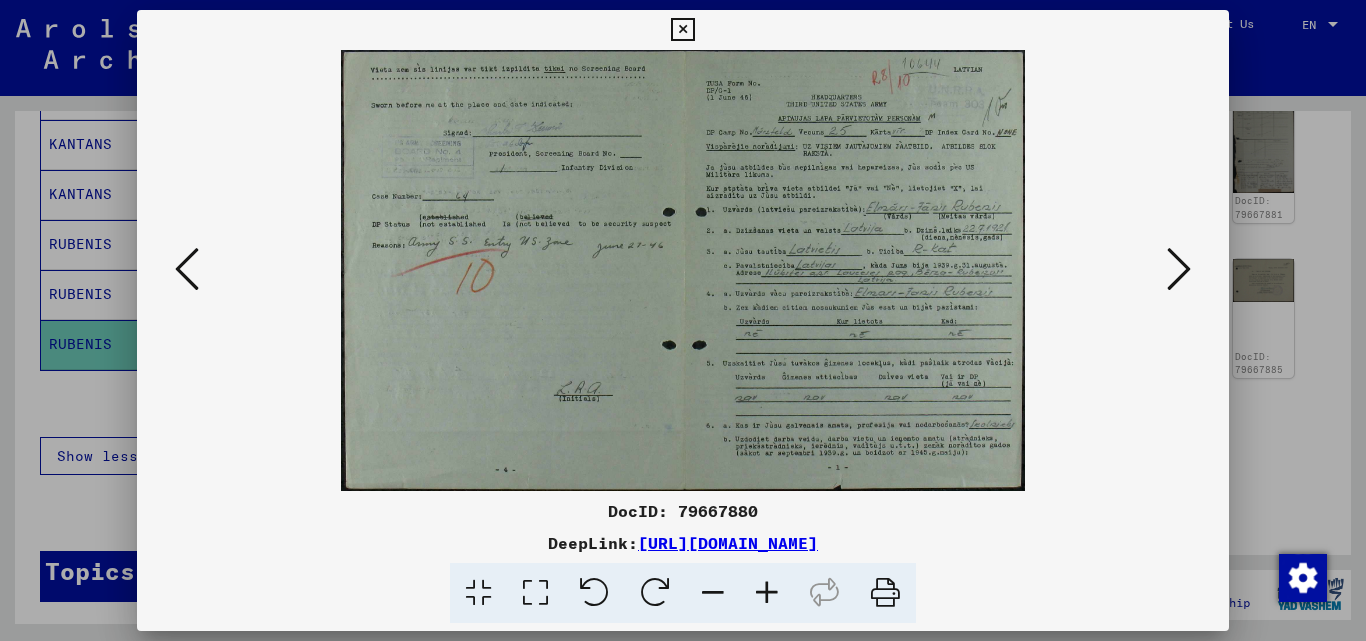 click at bounding box center [1179, 269] 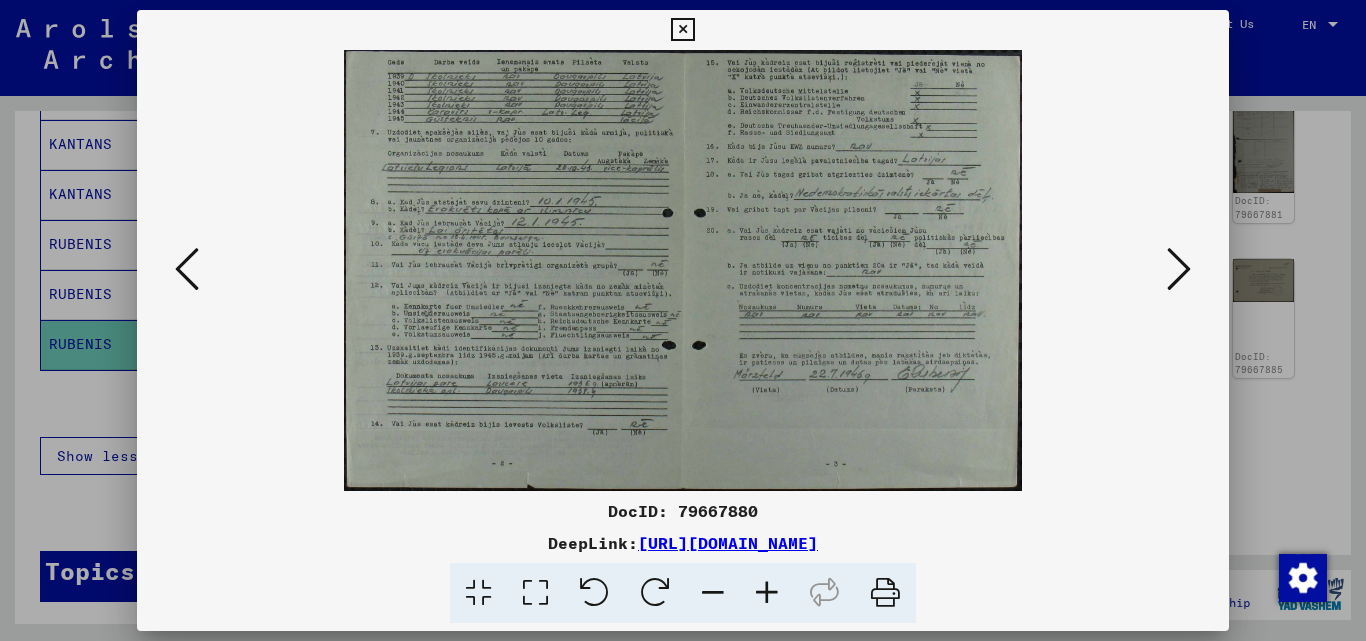 click at bounding box center [1179, 269] 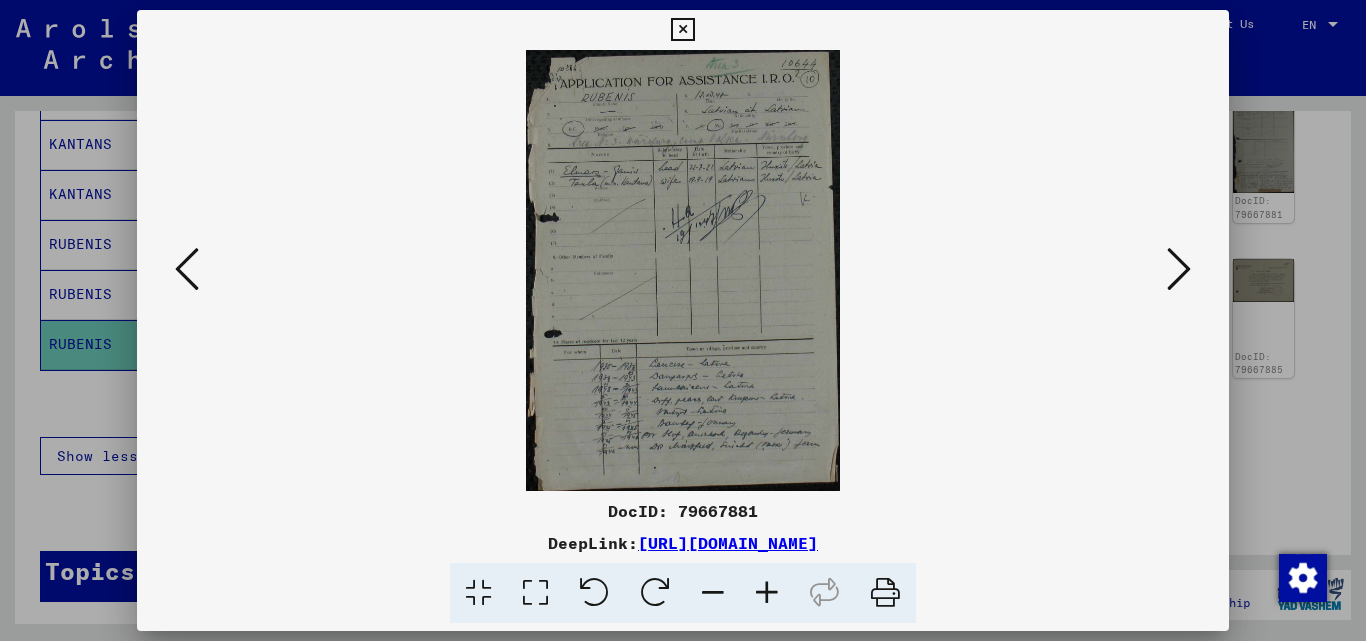 click at bounding box center (1179, 269) 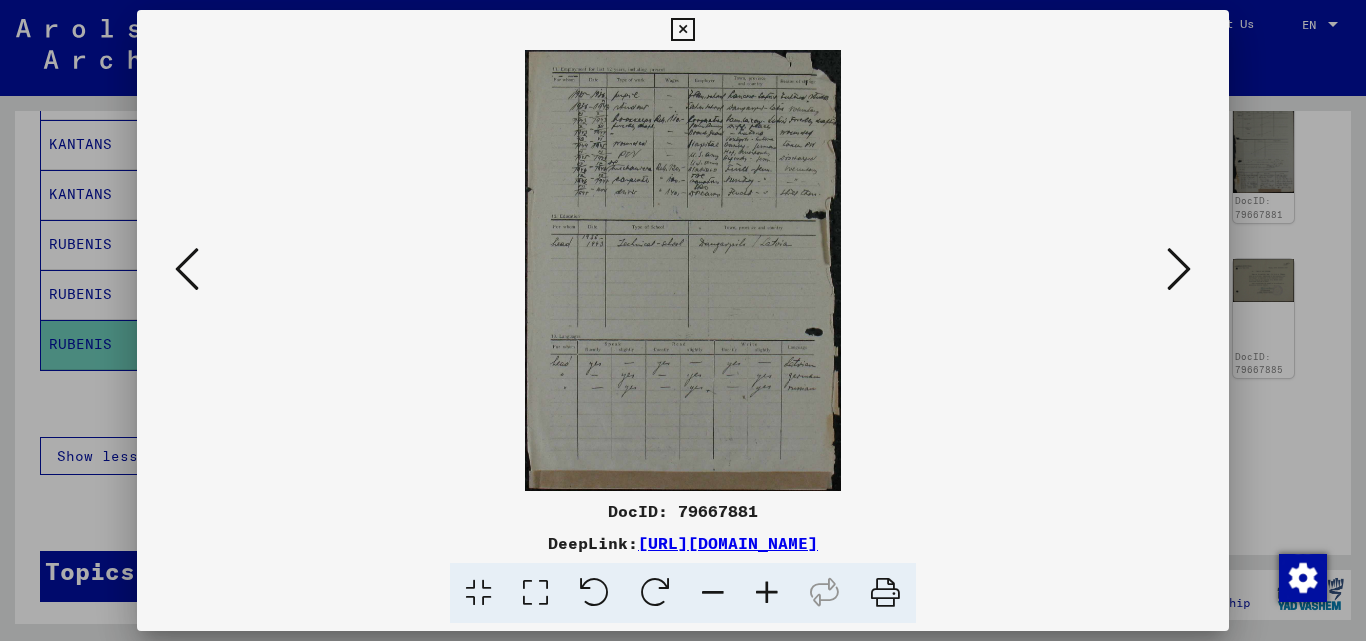 click at bounding box center (1179, 269) 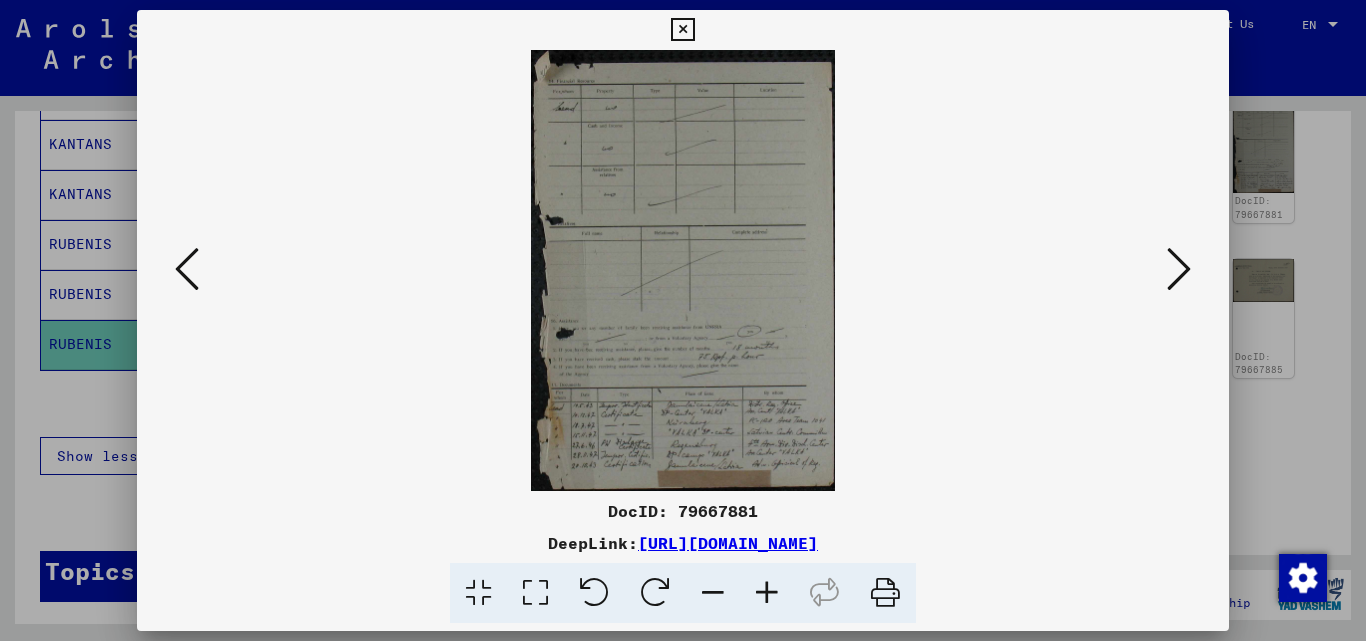 click at bounding box center [1179, 269] 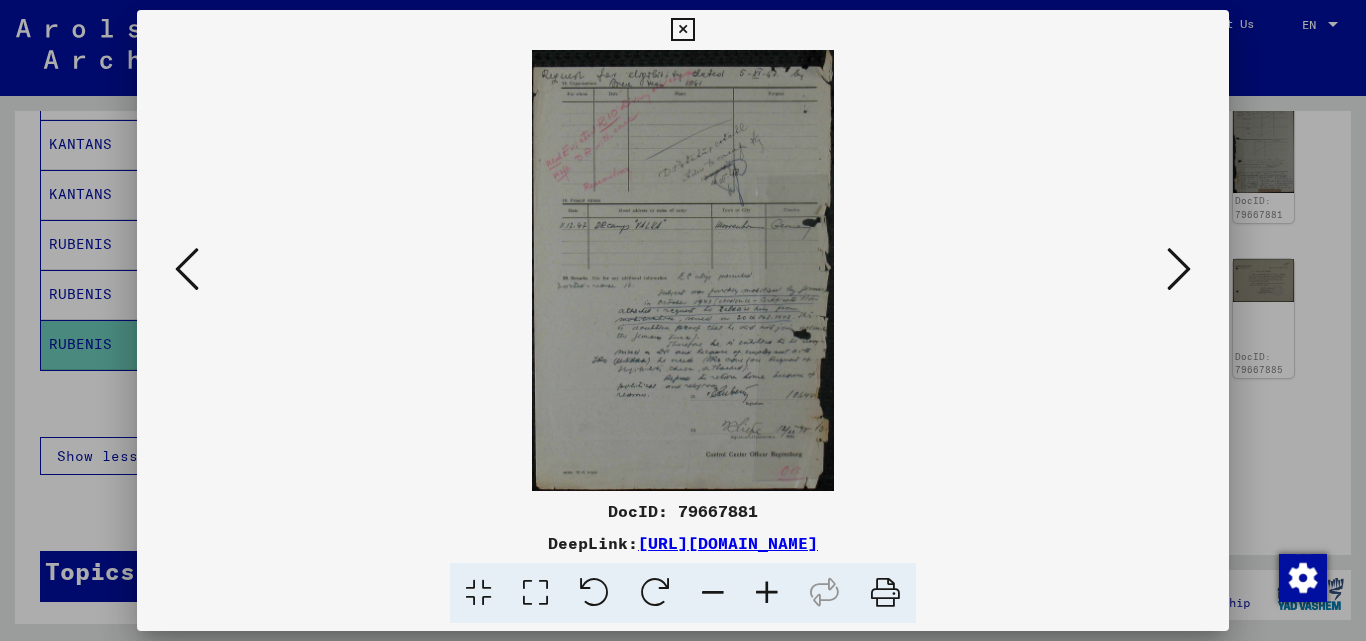 click at bounding box center (1179, 269) 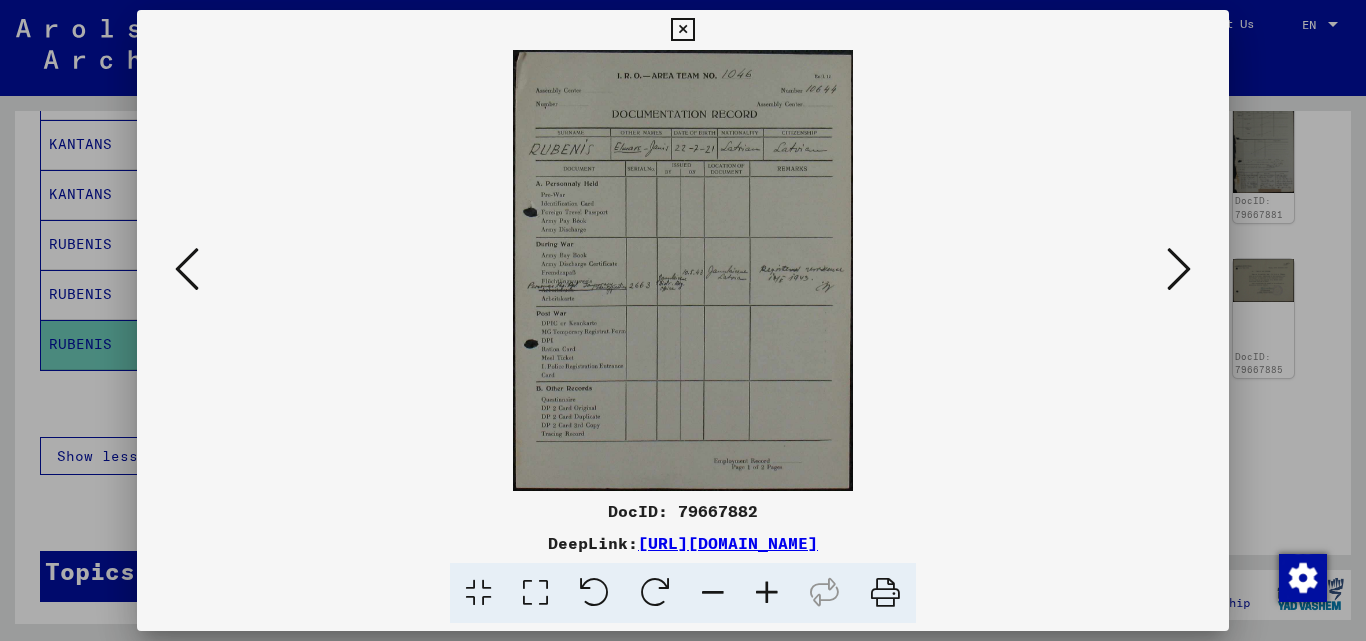 click at bounding box center (1179, 269) 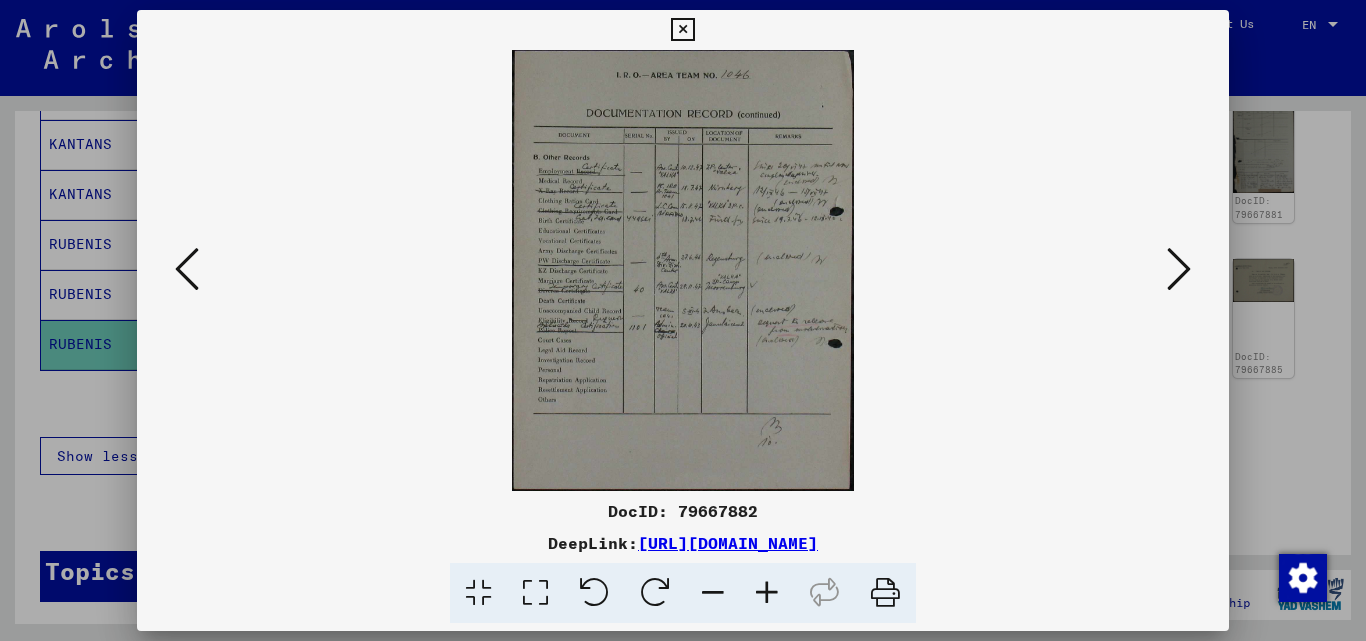 click at bounding box center (1179, 269) 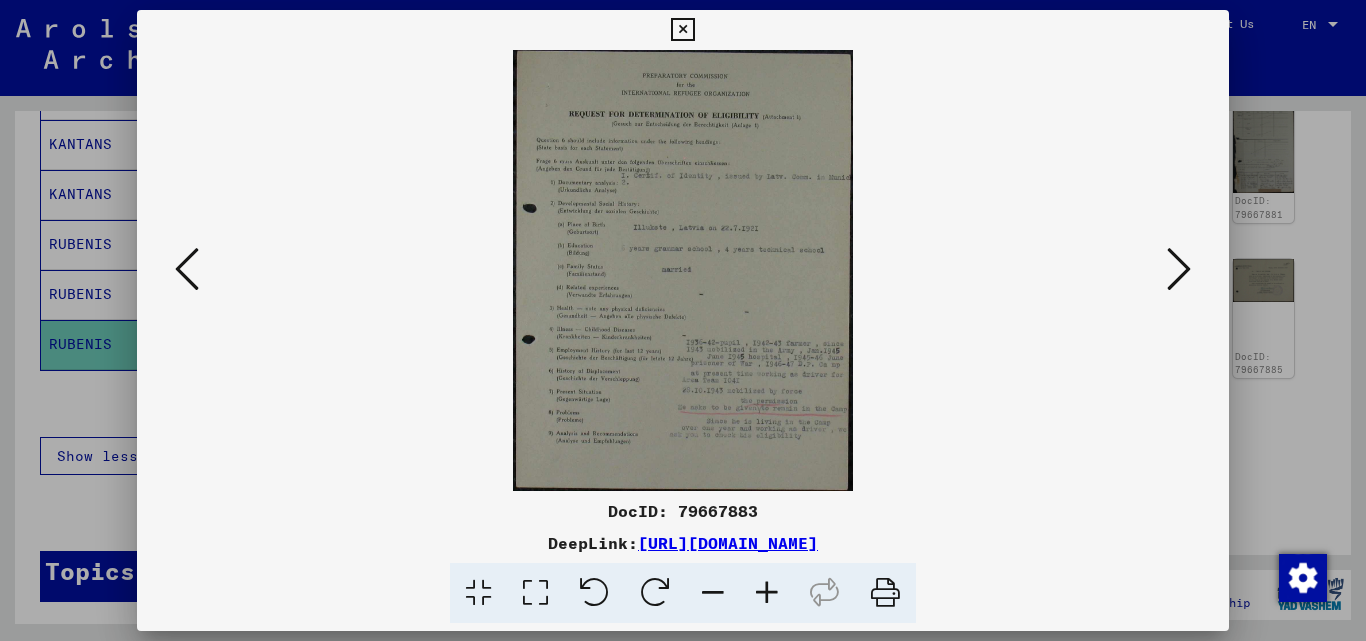 click at bounding box center [1179, 269] 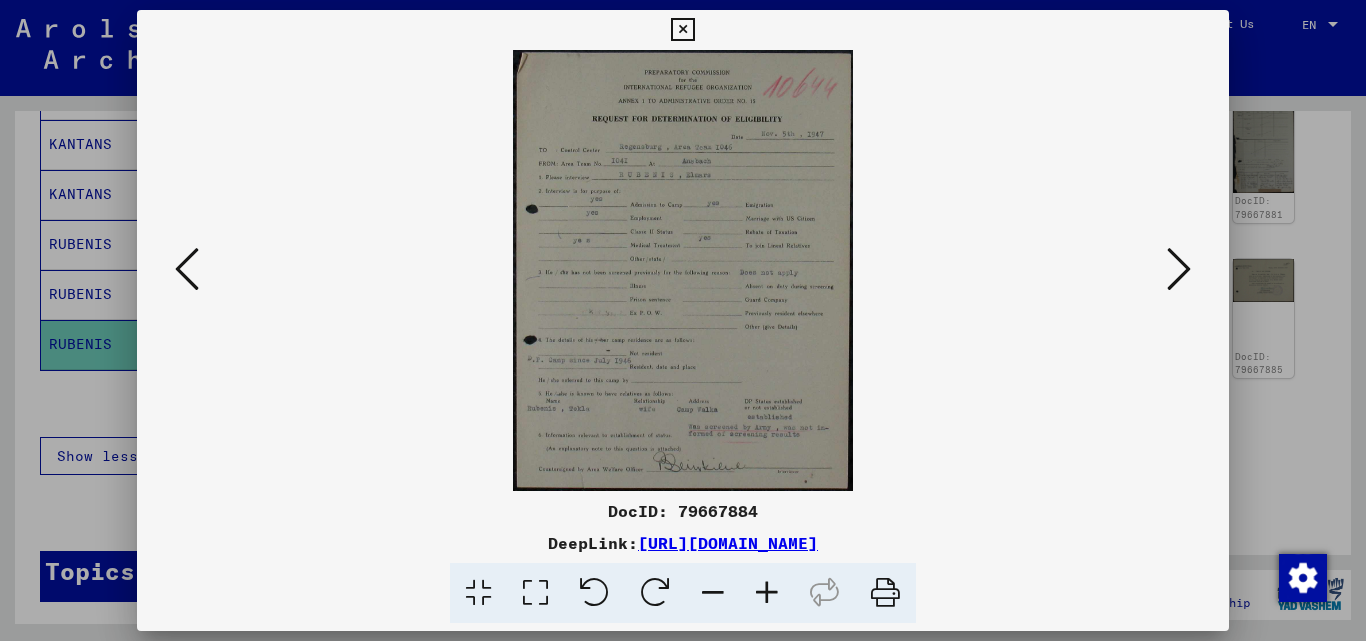 click at bounding box center (1179, 269) 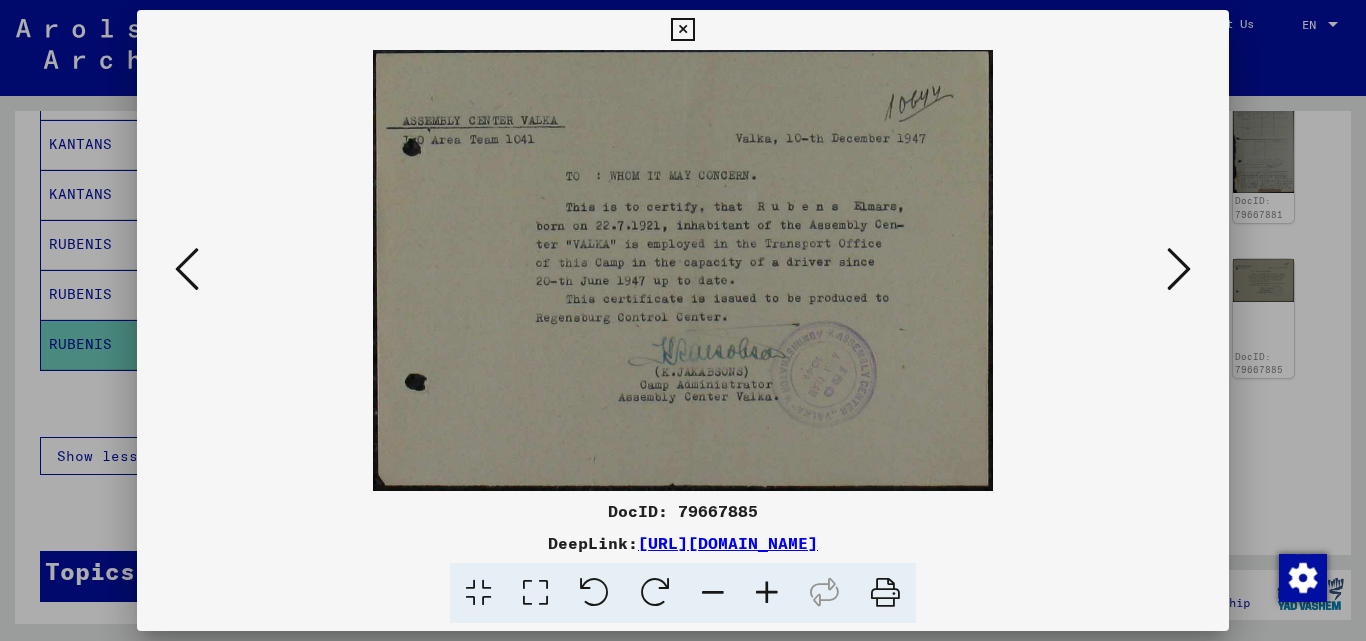 click at bounding box center (1179, 270) 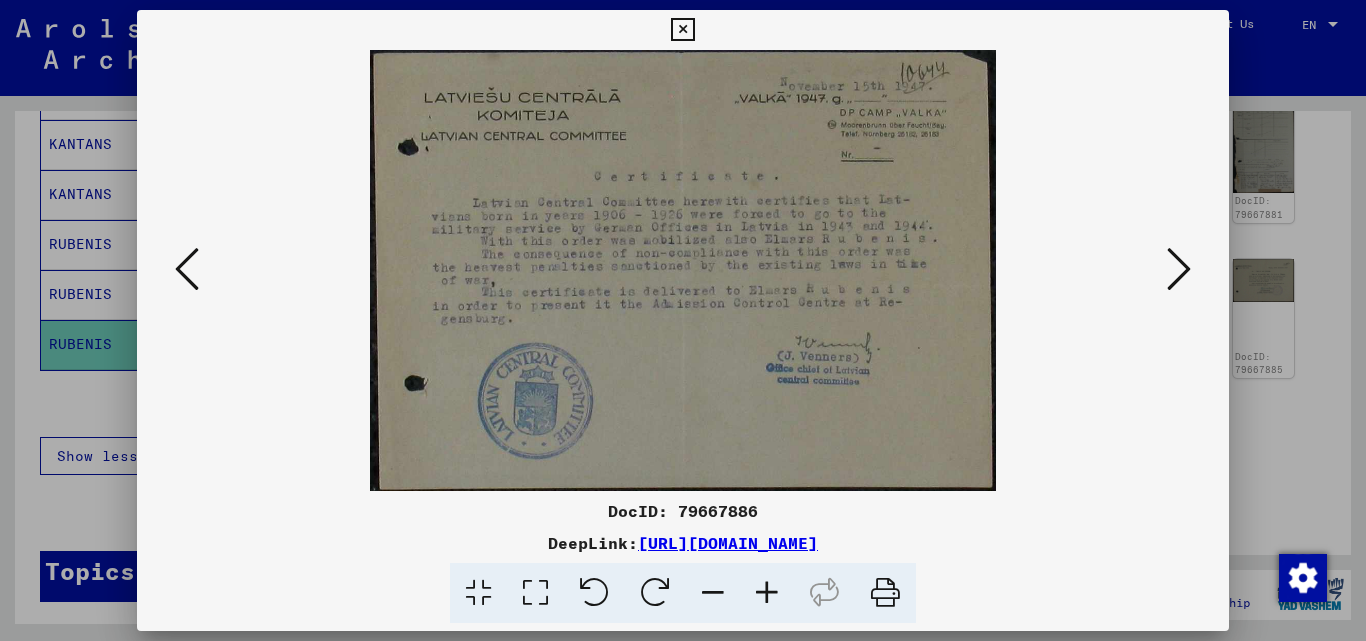 click at bounding box center [1179, 270] 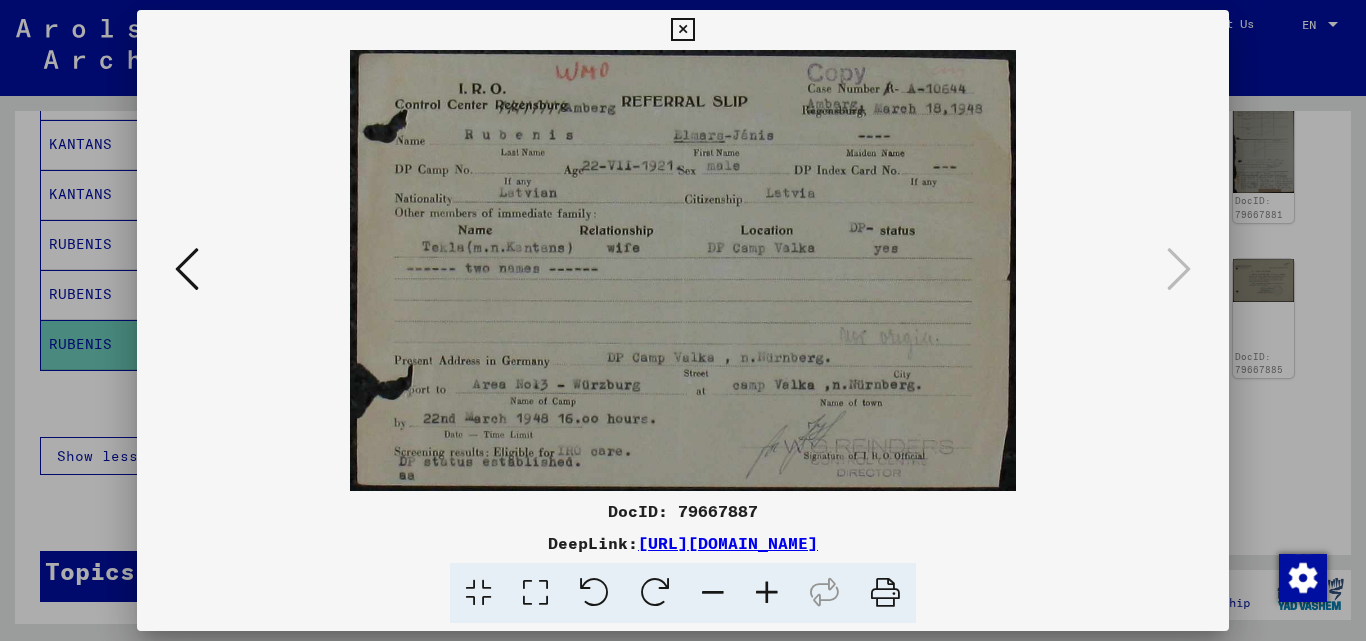click at bounding box center (682, 30) 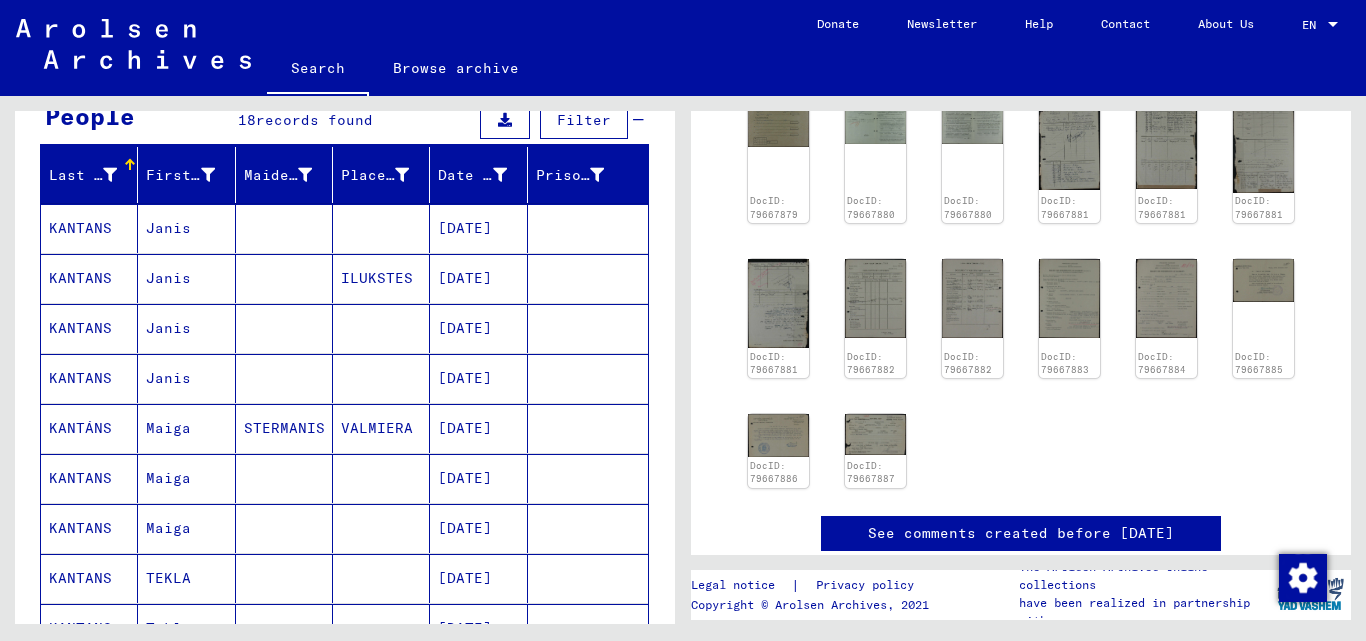 scroll, scrollTop: 0, scrollLeft: 0, axis: both 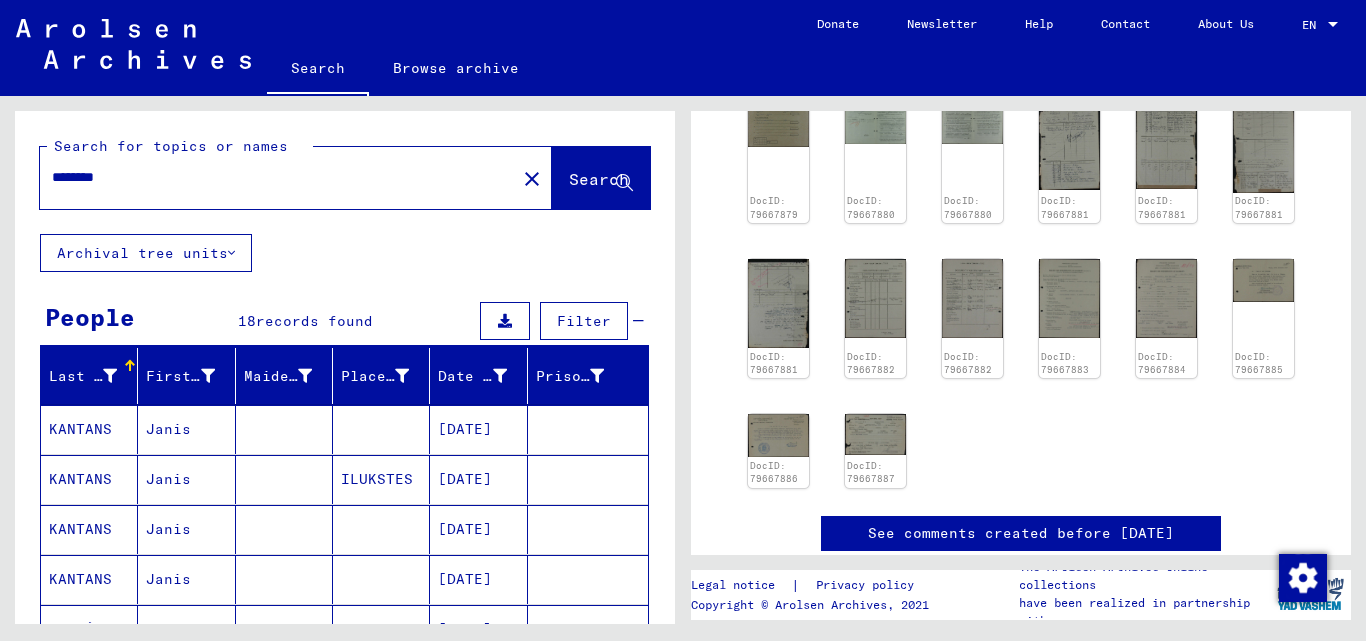 drag, startPoint x: 118, startPoint y: 171, endPoint x: 54, endPoint y: 164, distance: 64.381676 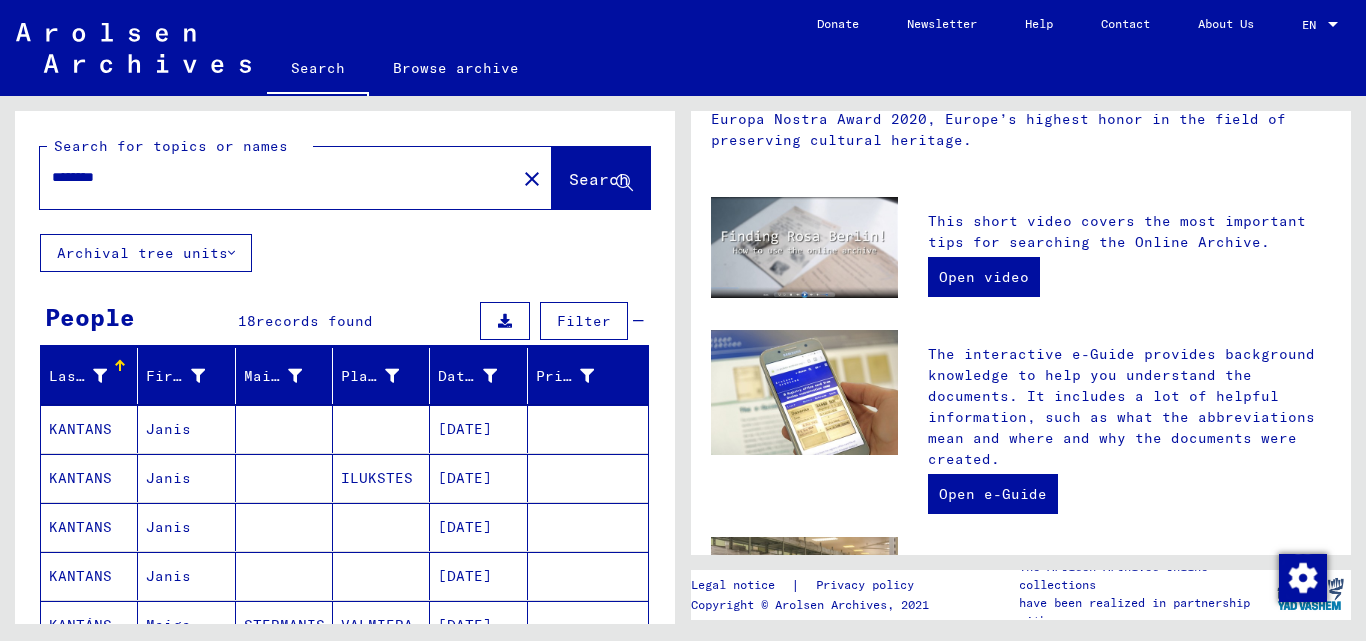 scroll, scrollTop: 0, scrollLeft: 0, axis: both 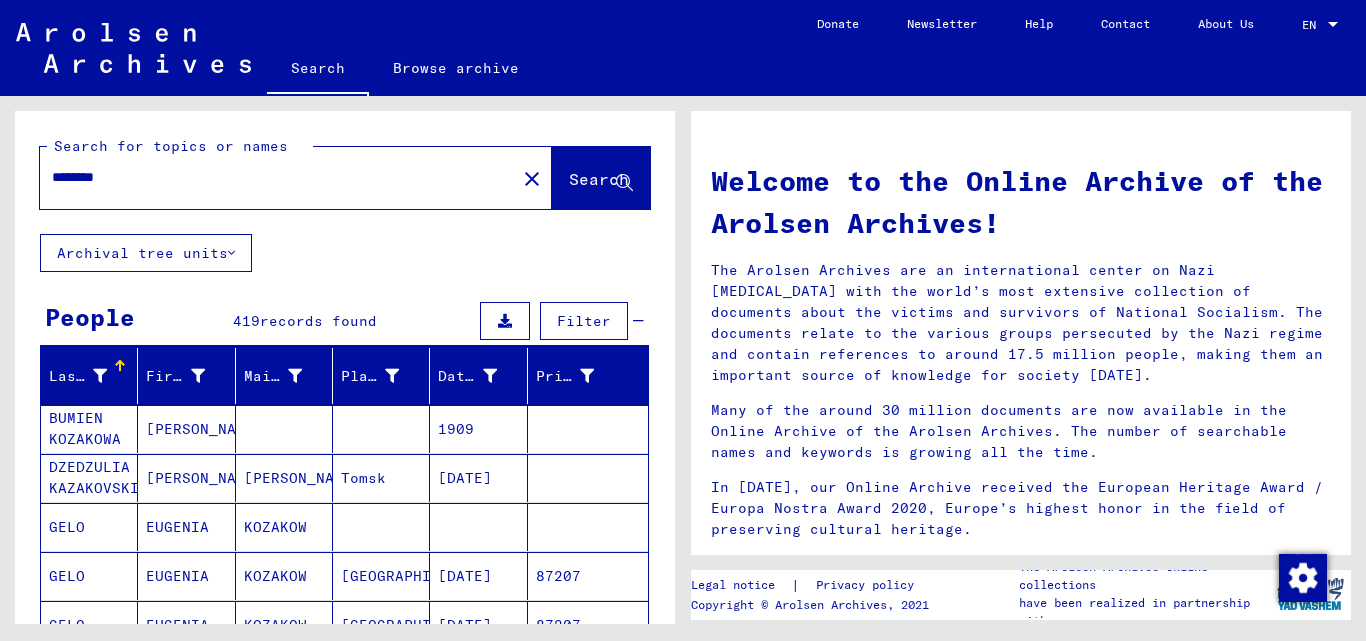 drag, startPoint x: 123, startPoint y: 176, endPoint x: 50, endPoint y: 168, distance: 73.43705 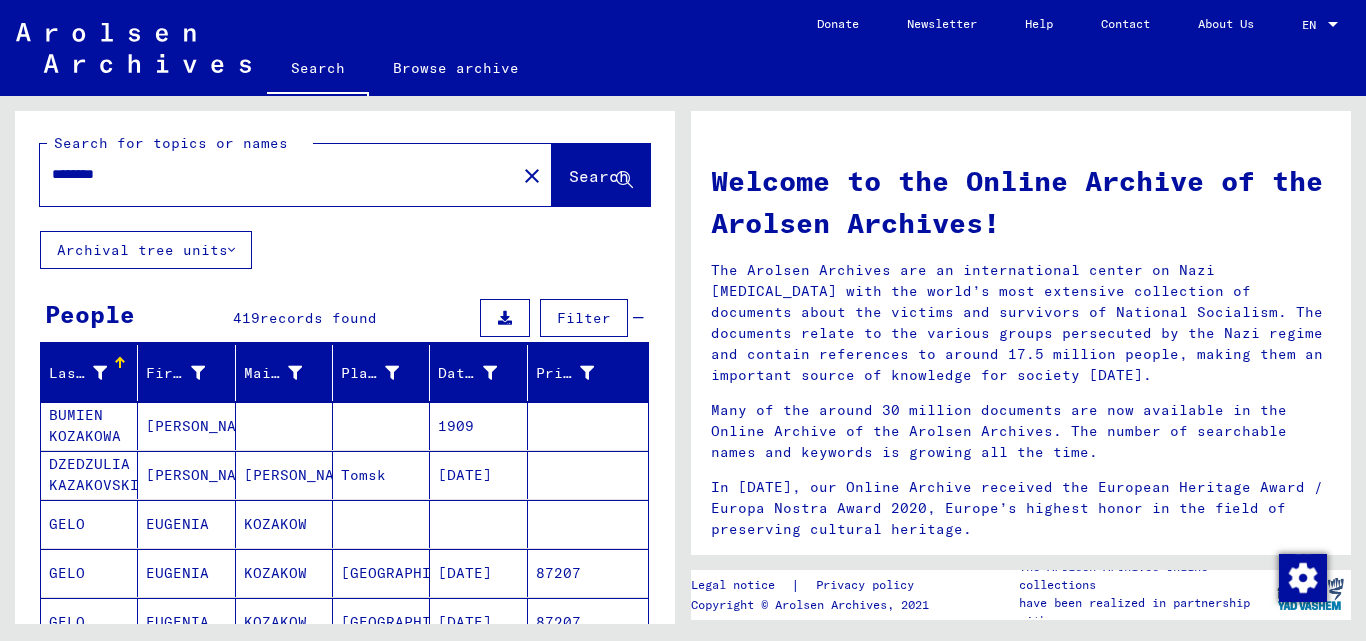 scroll, scrollTop: 0, scrollLeft: 0, axis: both 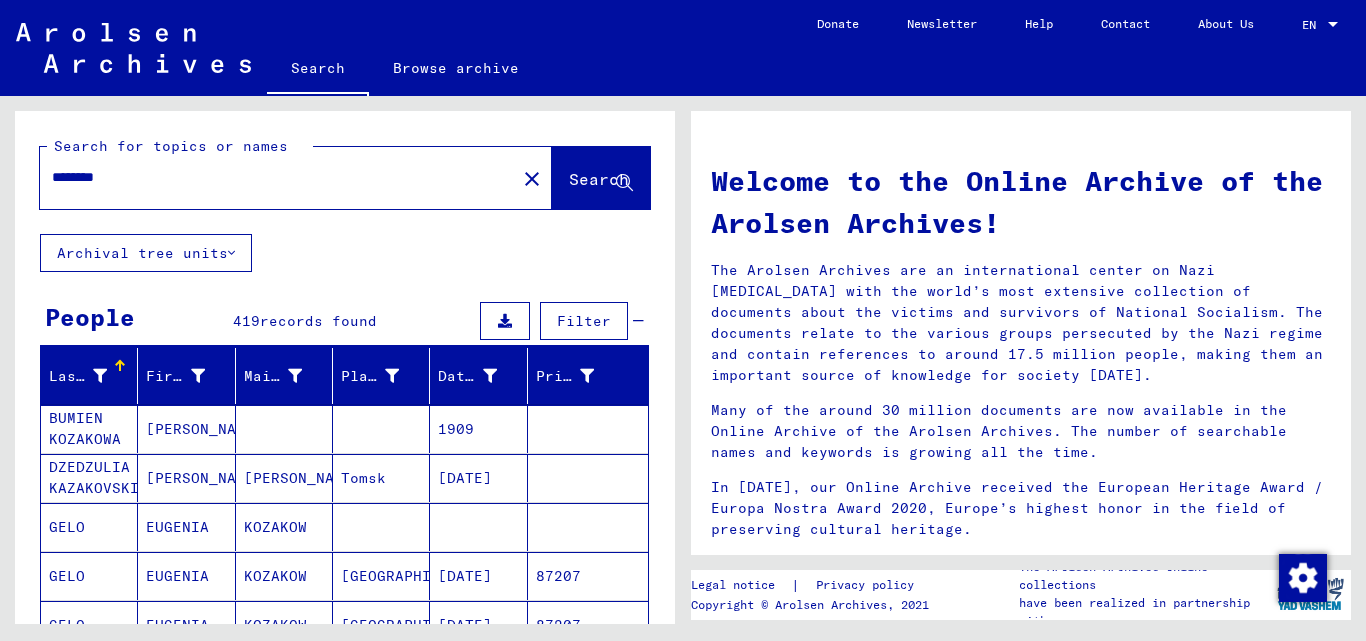 click on "********" at bounding box center (272, 177) 